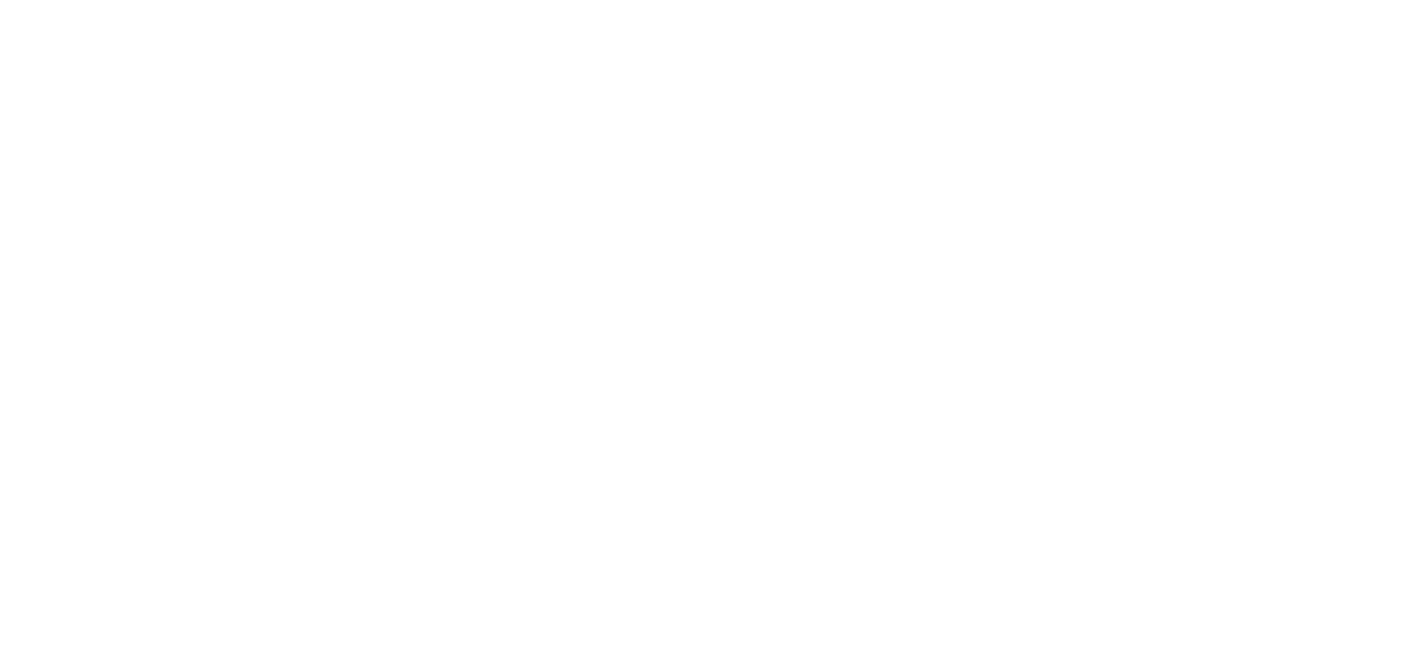 scroll, scrollTop: 0, scrollLeft: 0, axis: both 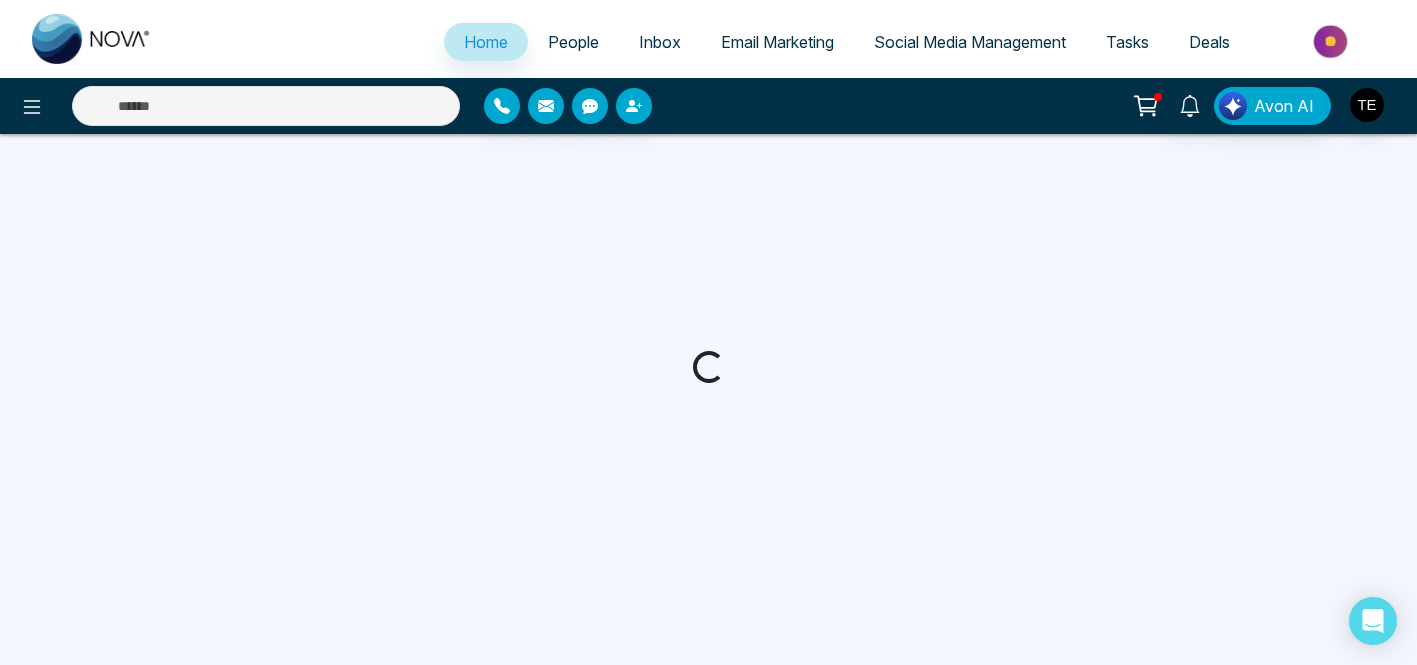 select on "*" 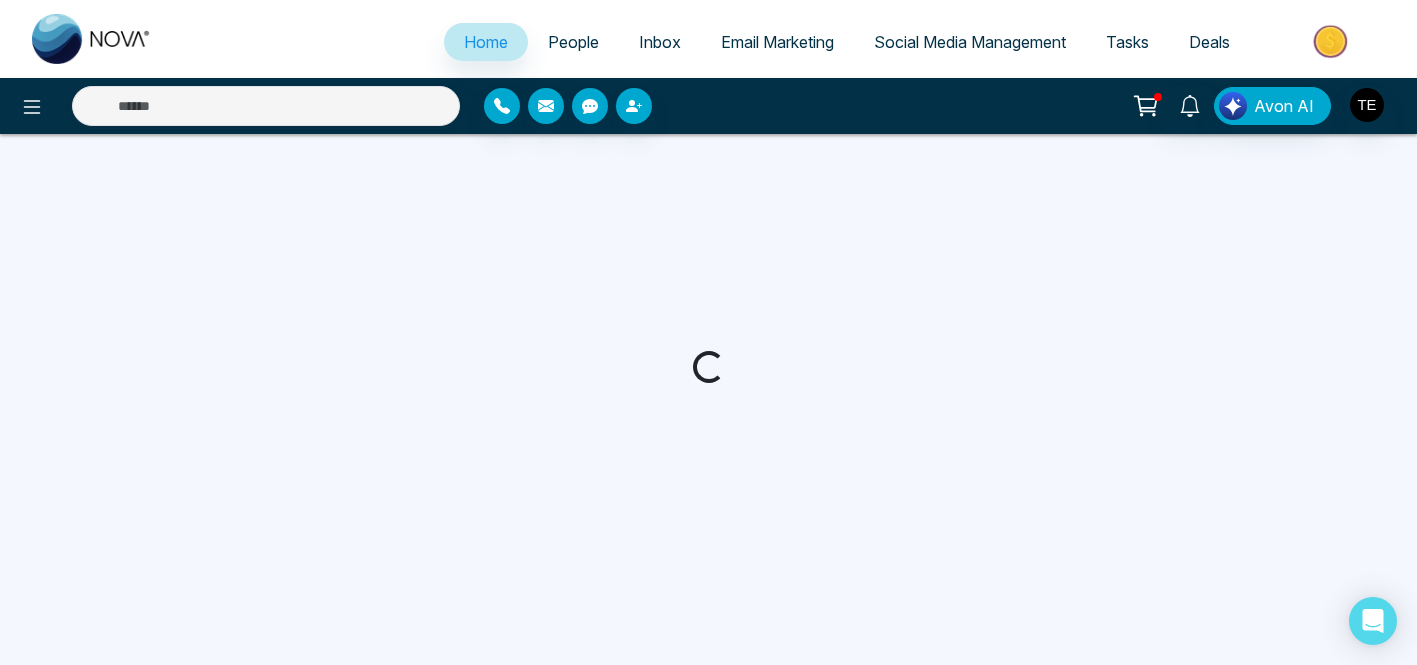select on "*" 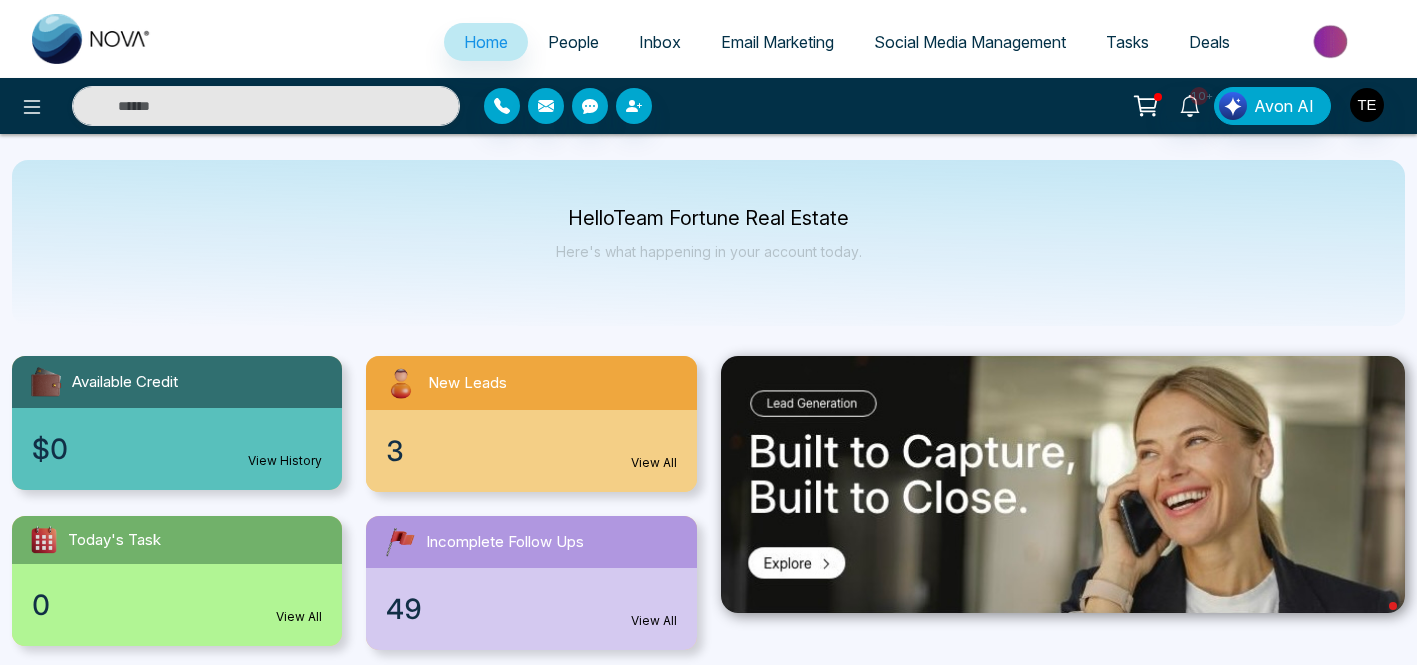 click on "People" at bounding box center (573, 42) 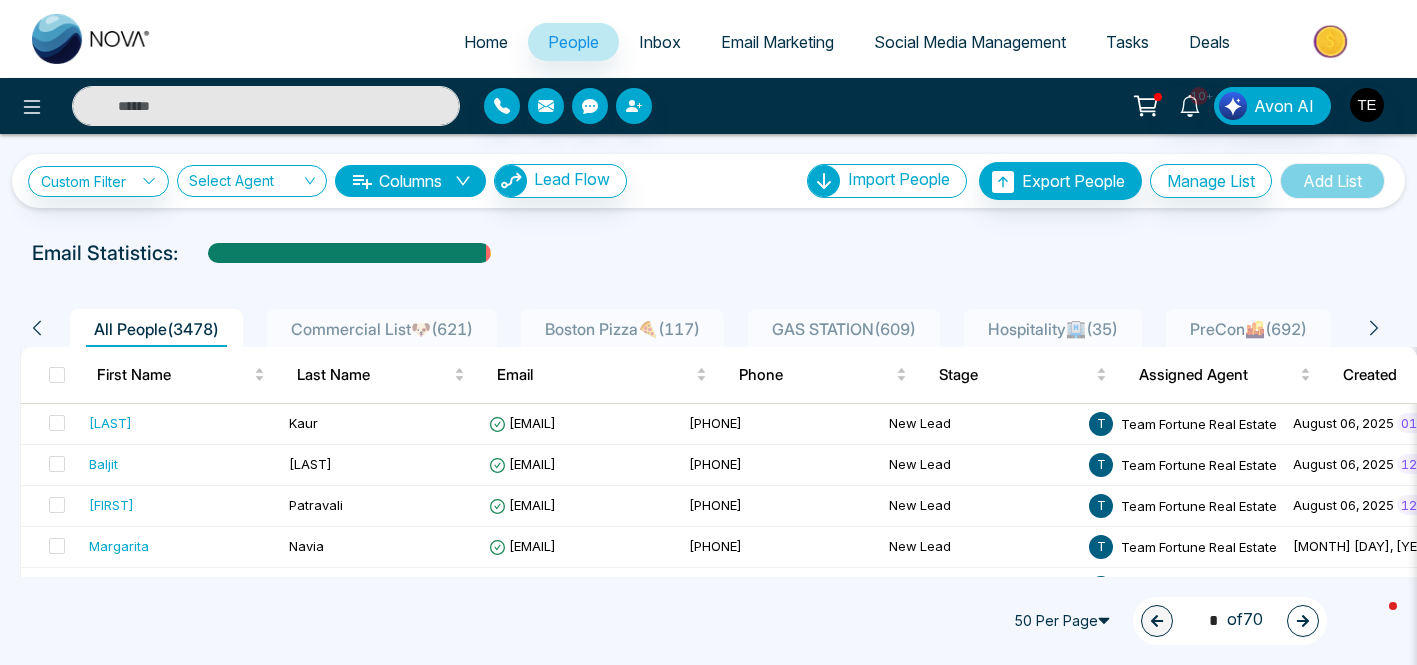 click at bounding box center (266, 106) 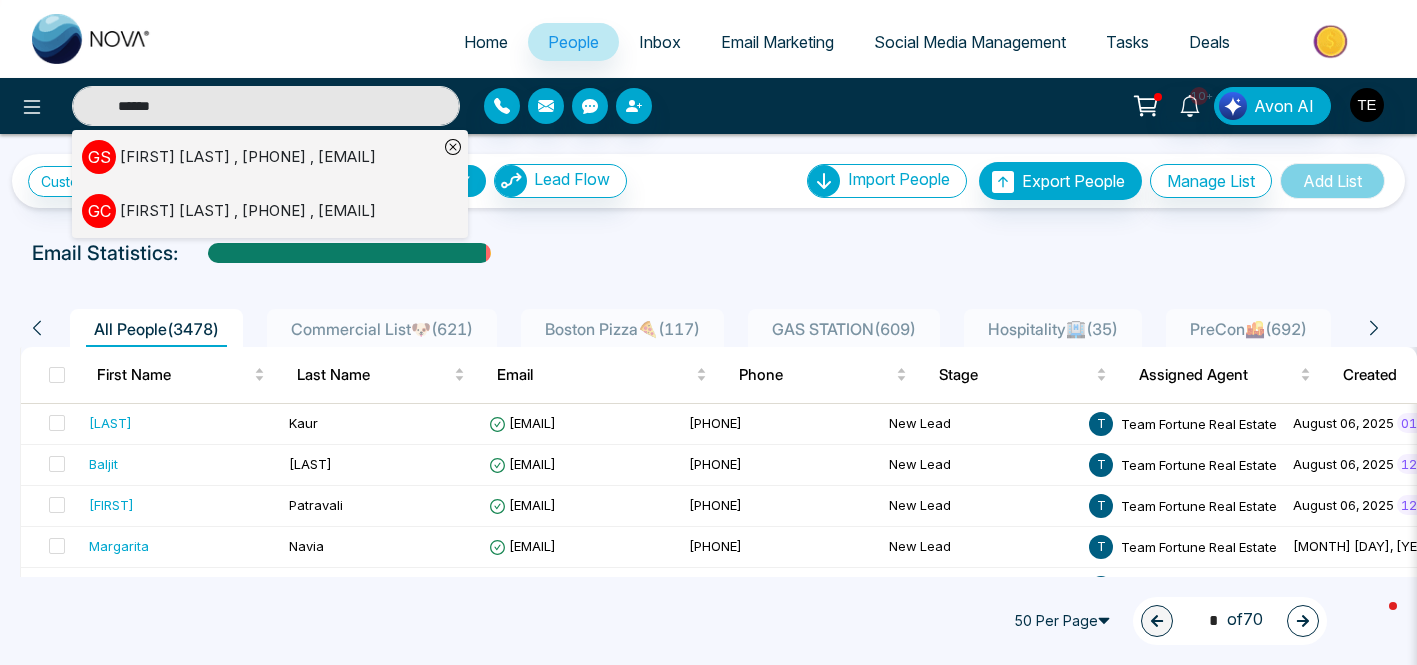type on "******" 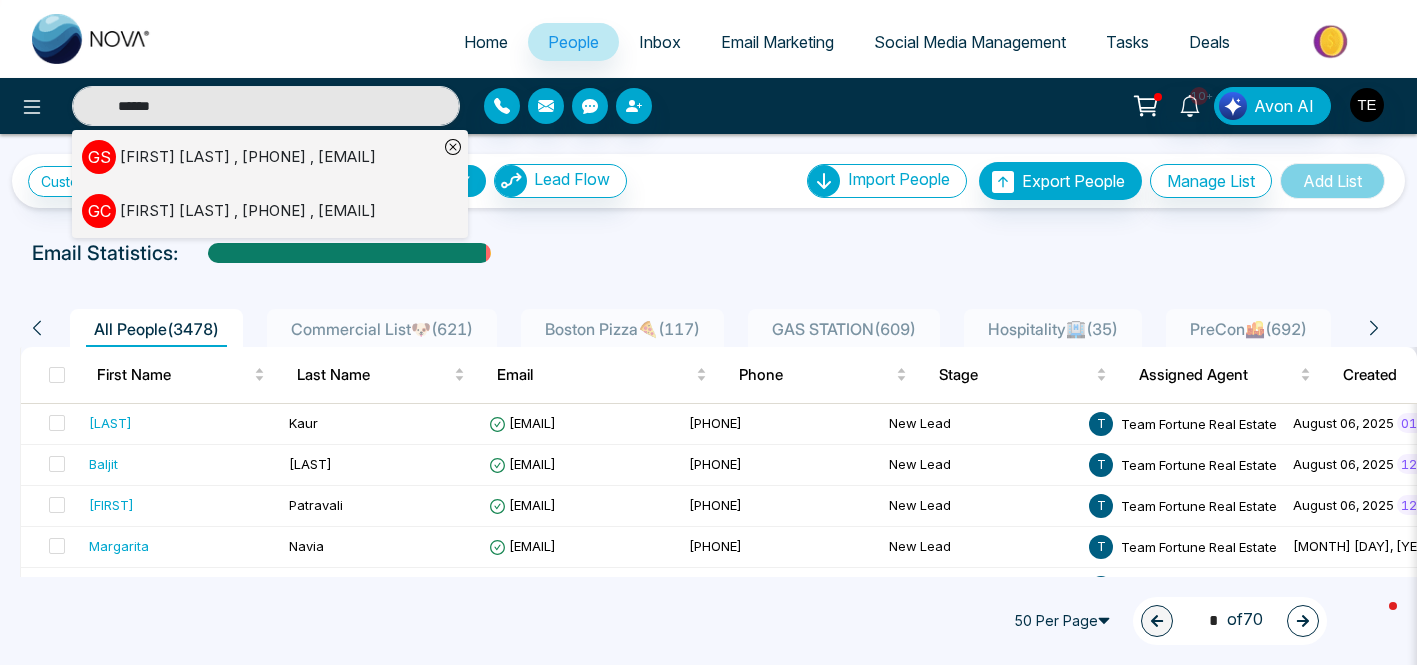 click on "**********" at bounding box center [708, 1344] 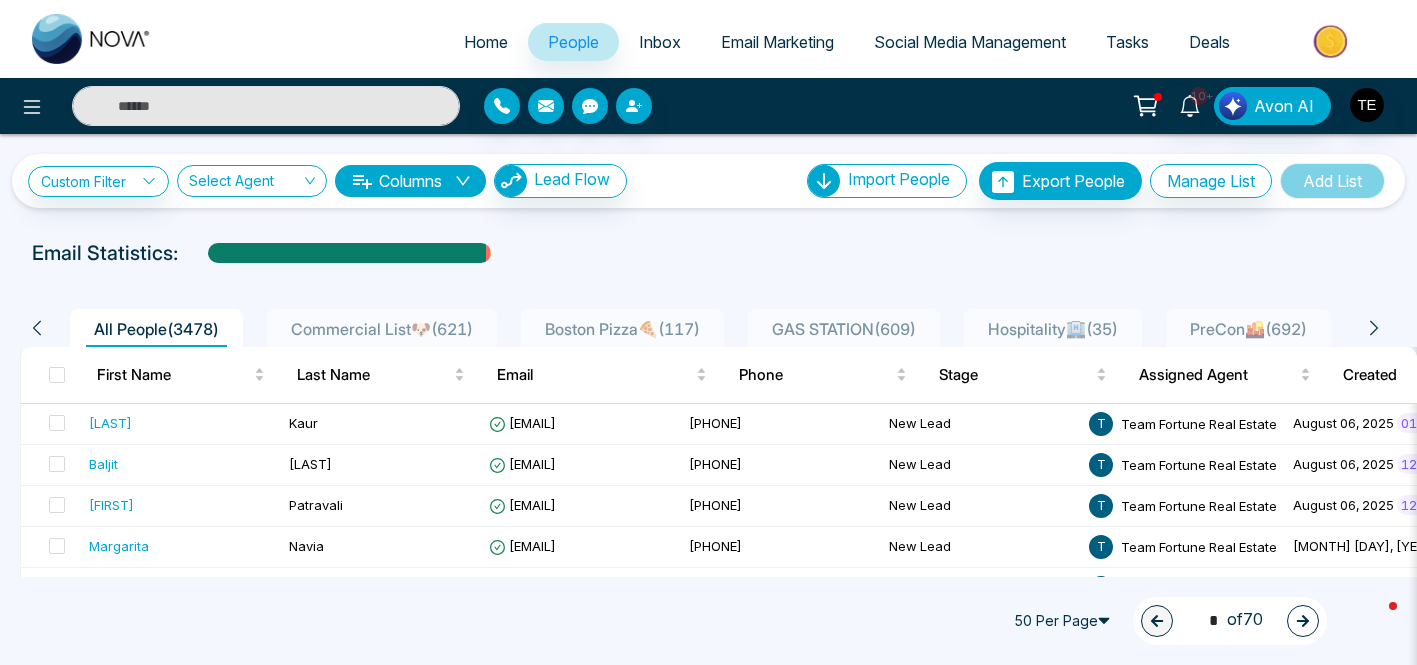 click on "People" at bounding box center (573, 42) 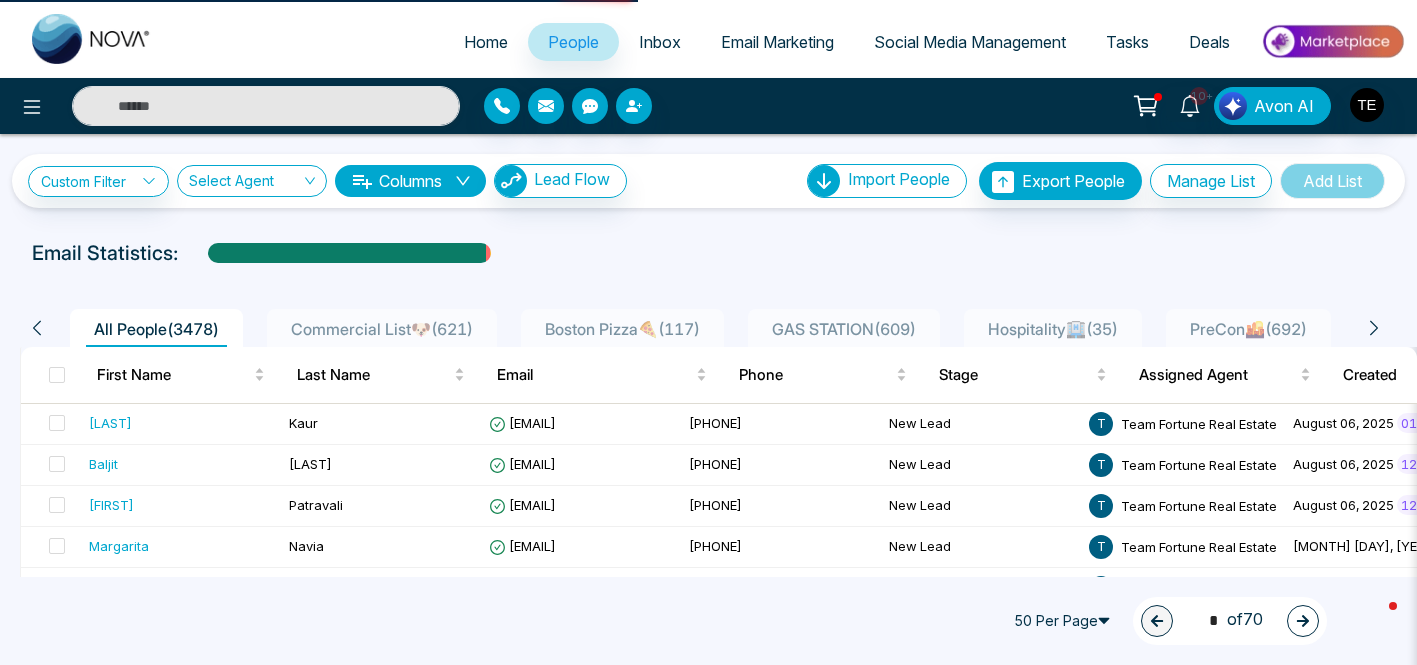 type on "******" 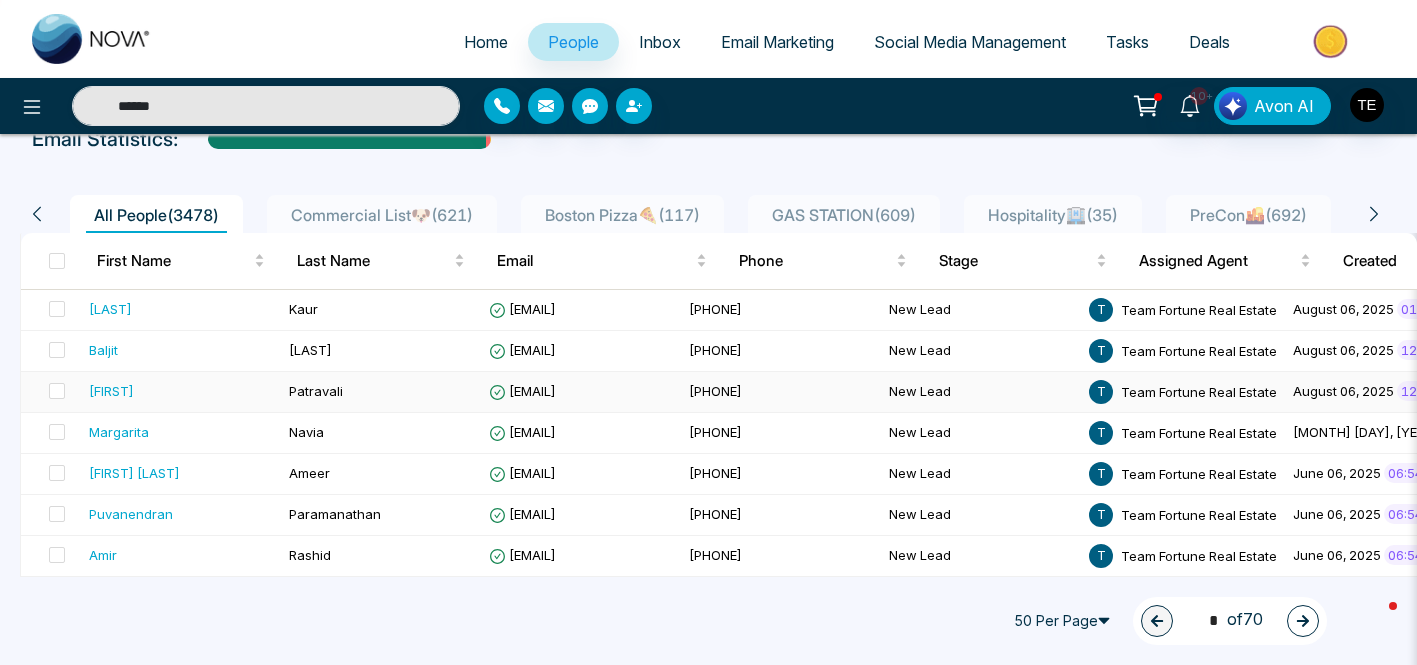 scroll, scrollTop: 0, scrollLeft: 0, axis: both 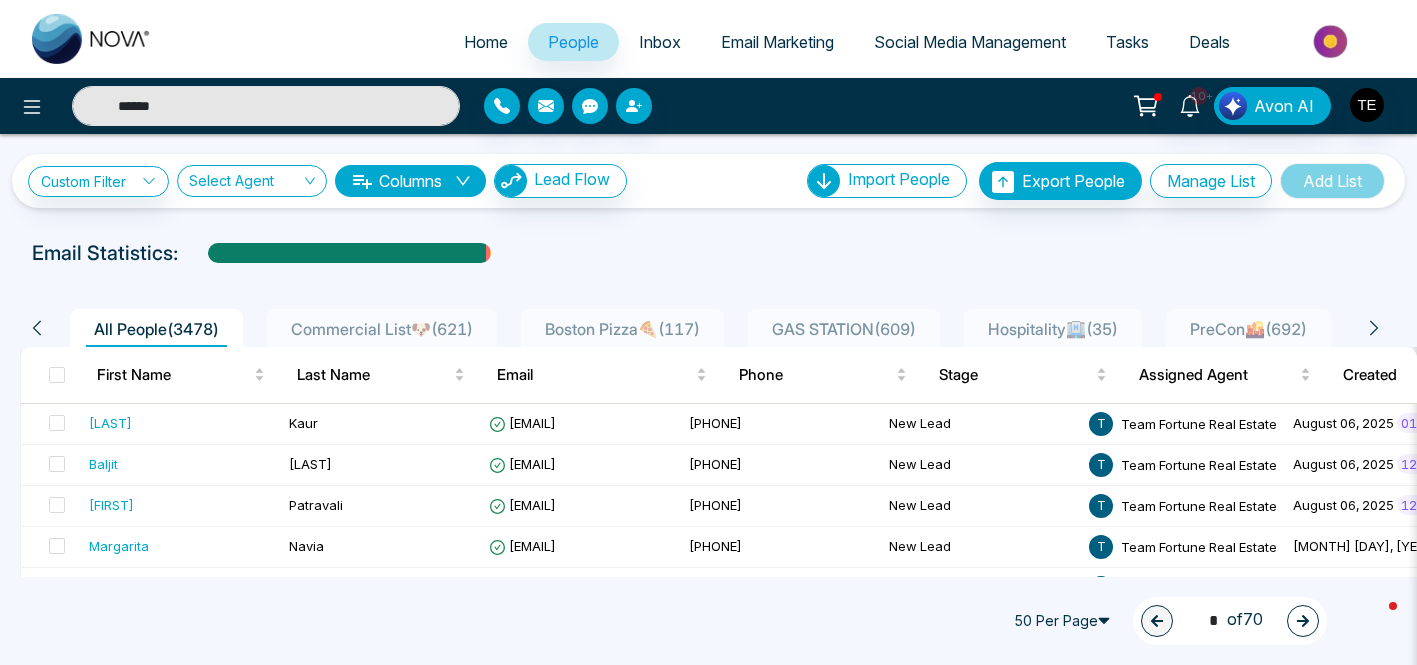 click on "Inbox" at bounding box center (660, 42) 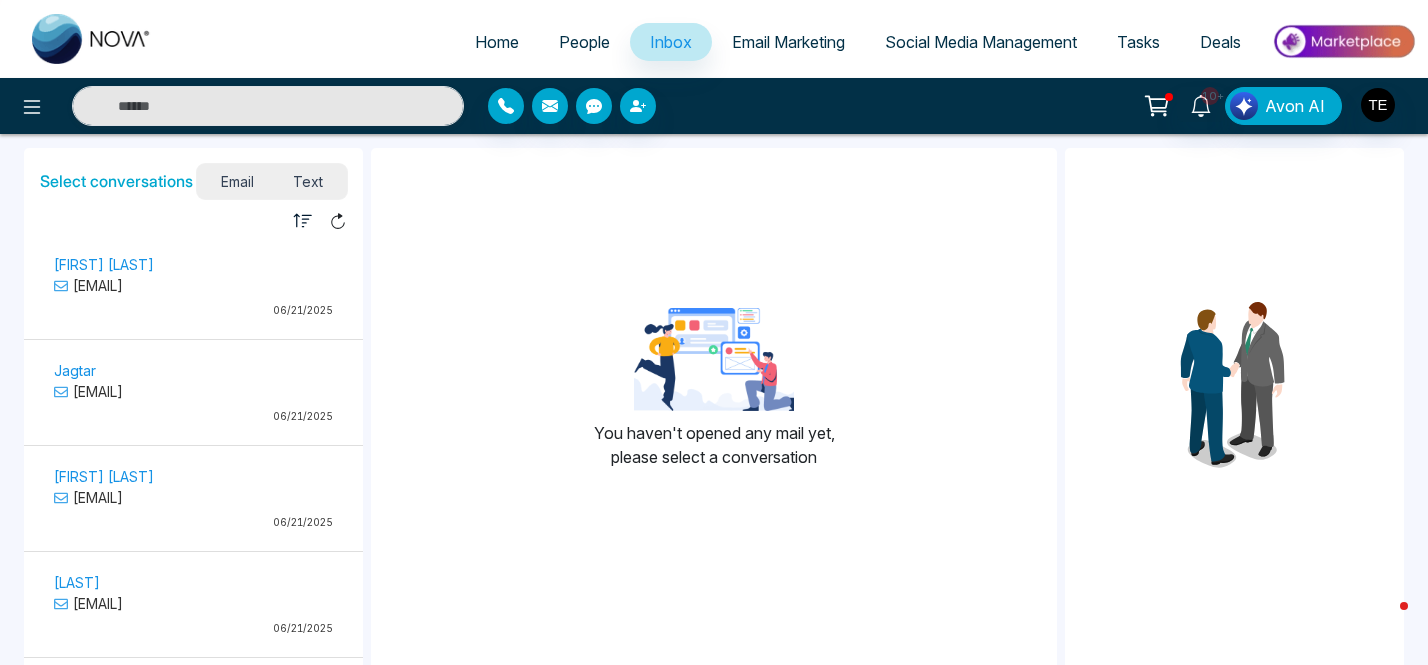 click on "Home" at bounding box center [497, 42] 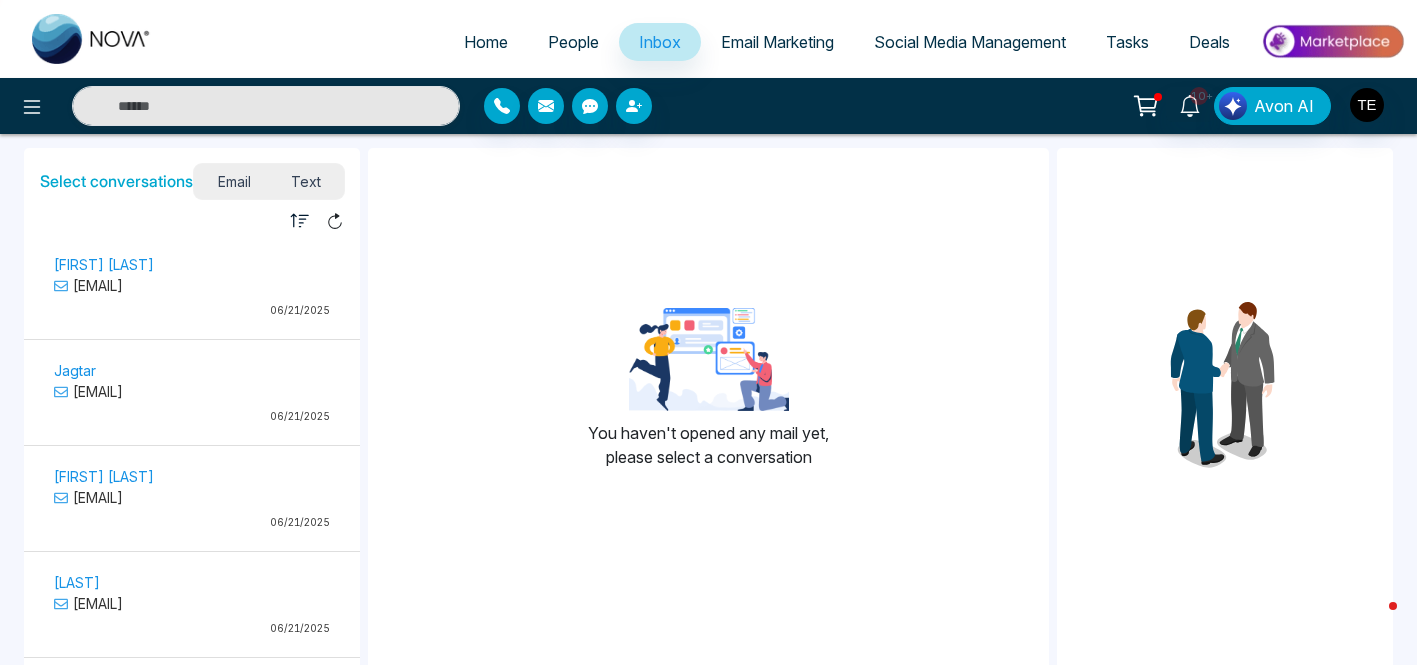 select on "*" 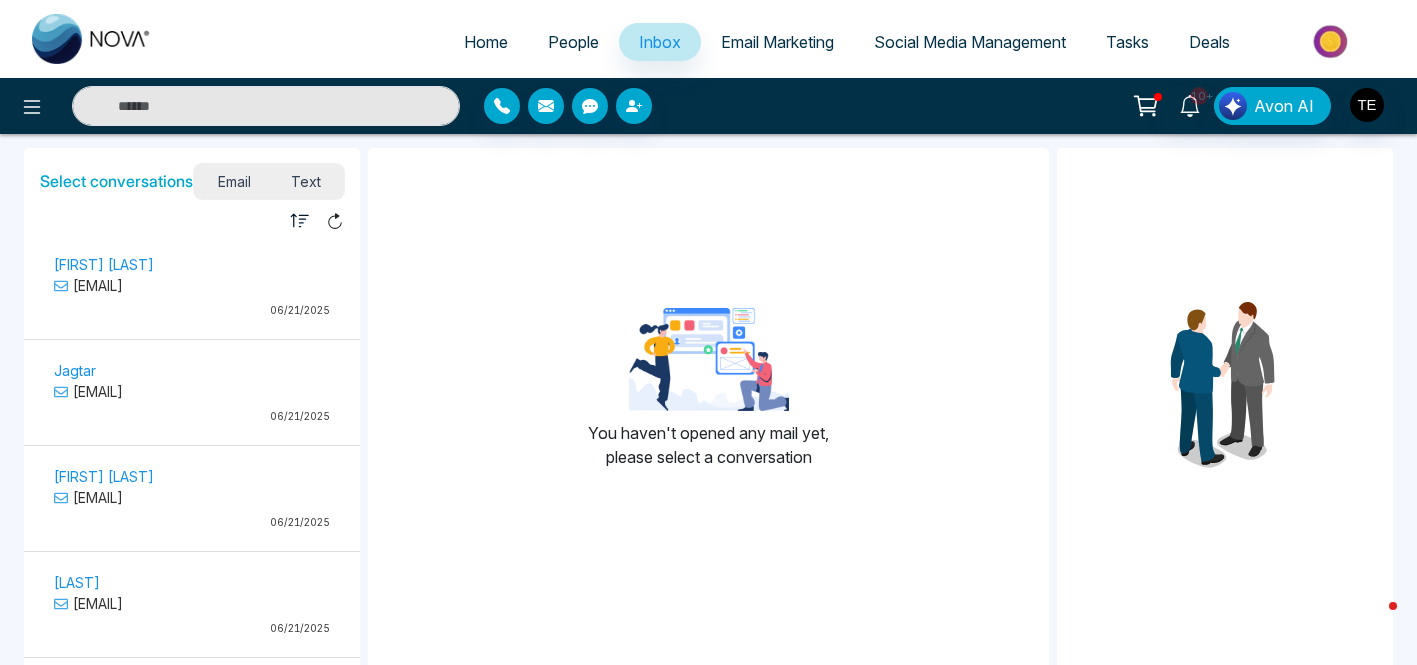 select on "*" 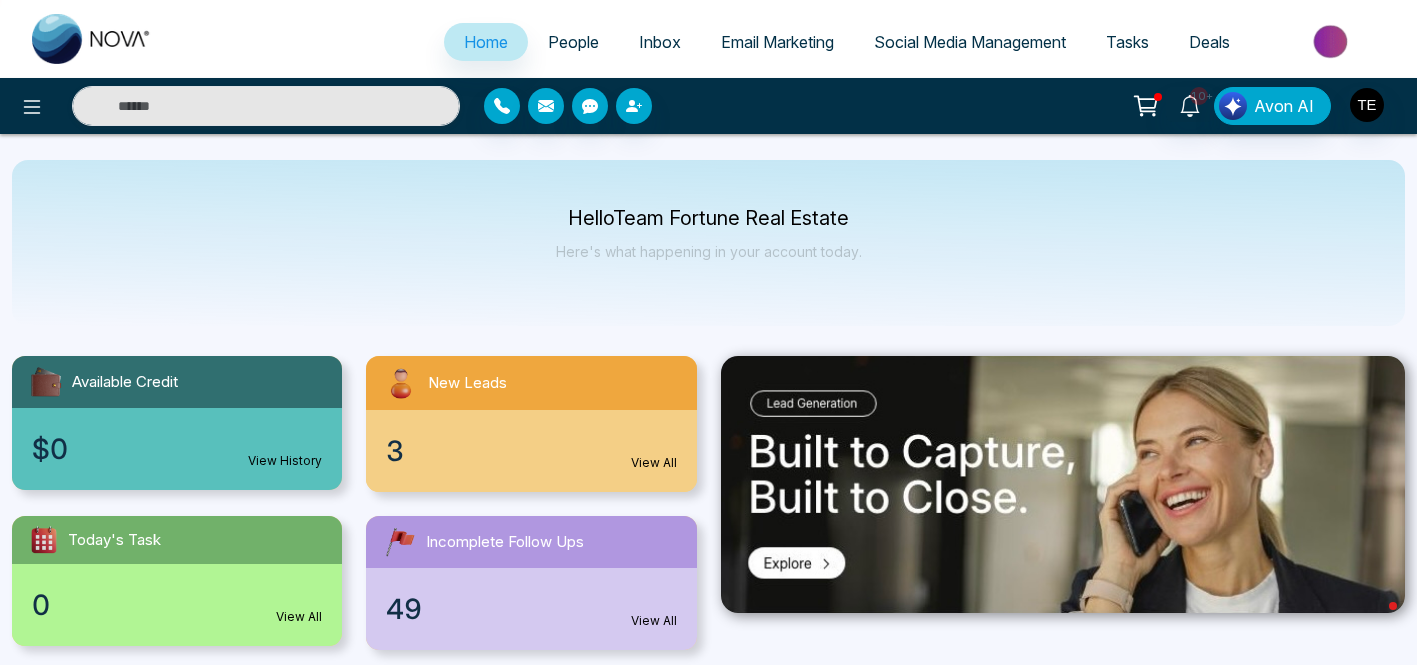 click on "People" at bounding box center (573, 42) 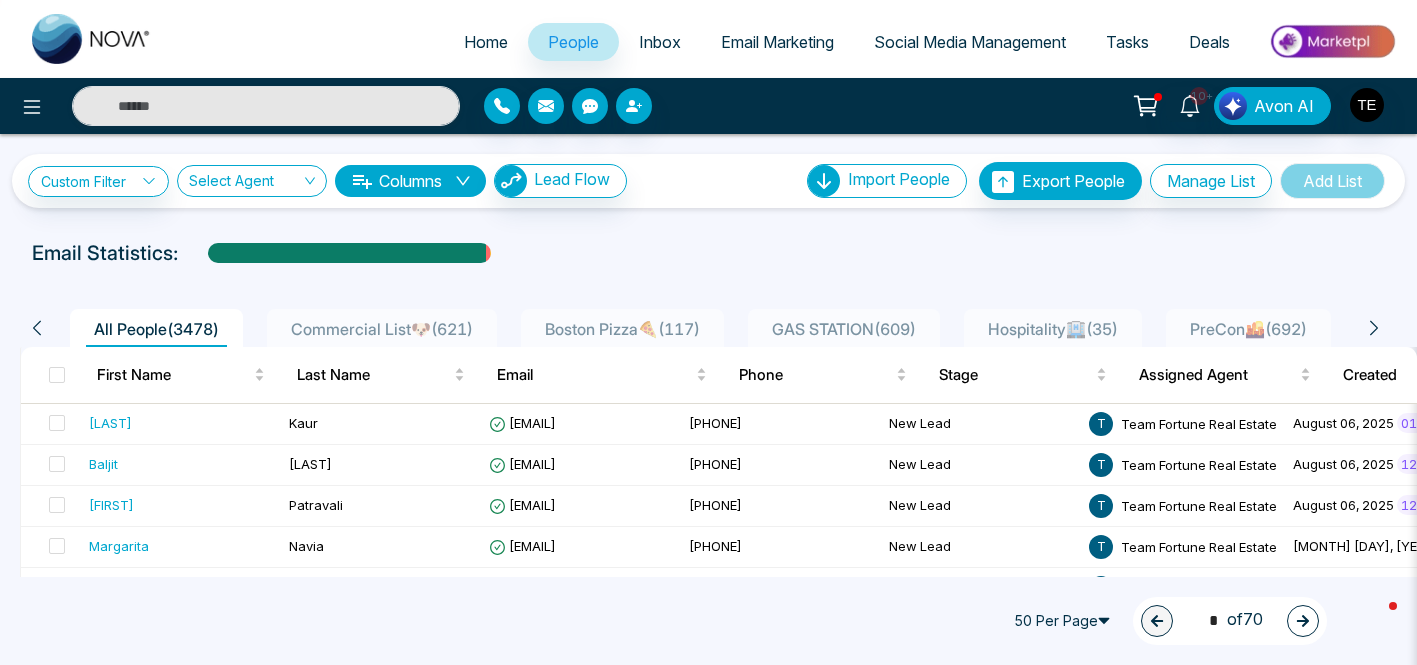 scroll, scrollTop: 84, scrollLeft: 0, axis: vertical 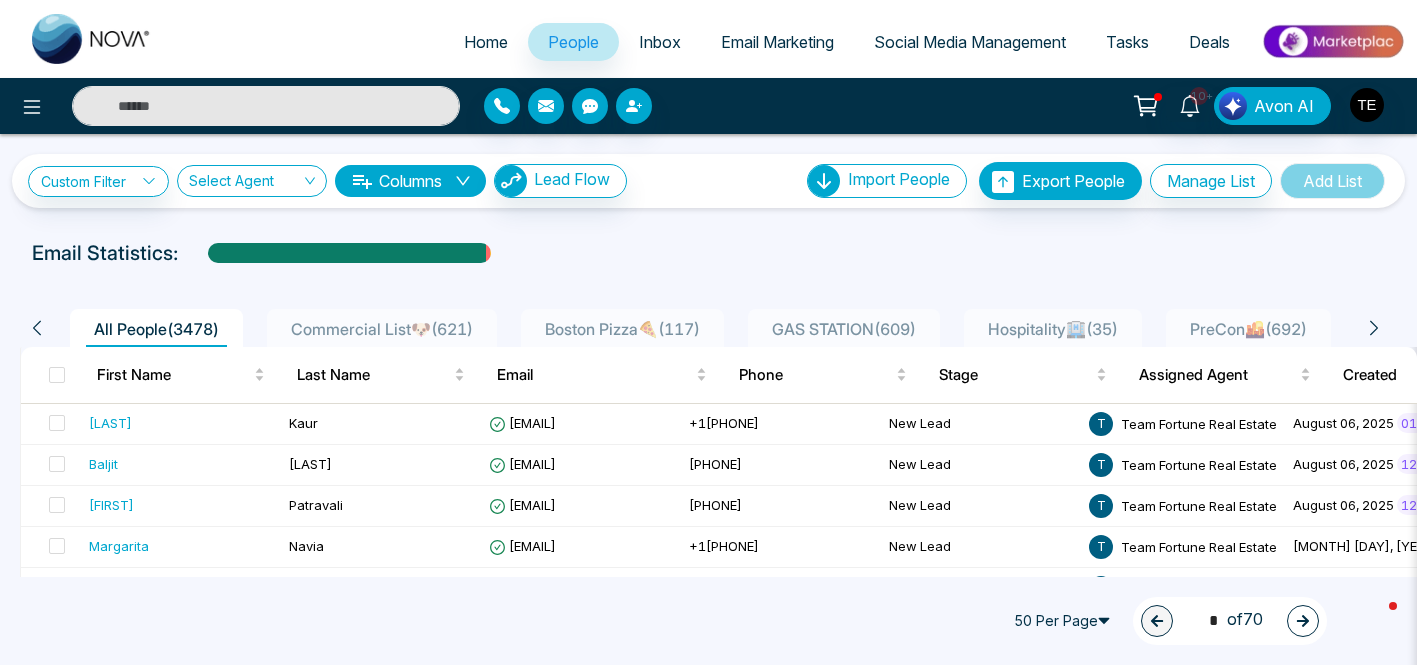 click at bounding box center [266, 106] 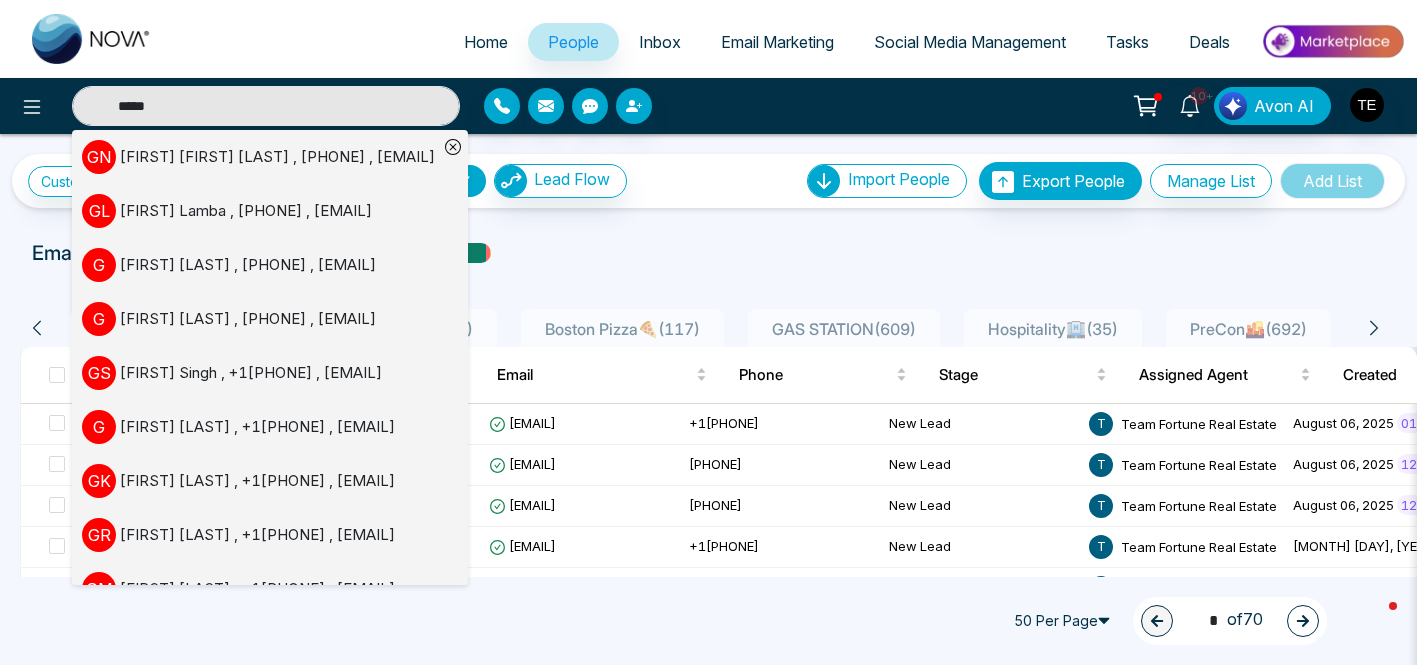 type on "*****" 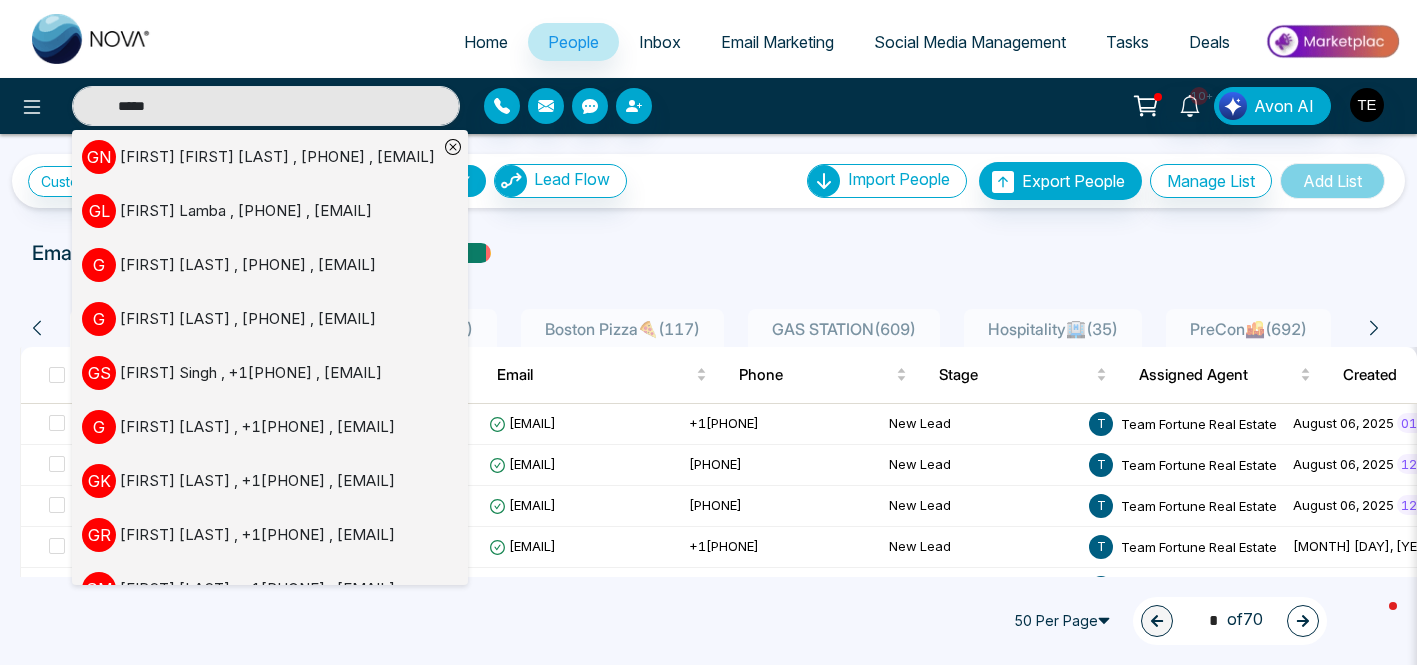 click on "[FIRST]   [LAST]   , +1[PHONE]   , [EMAIL]" at bounding box center (277, 157) 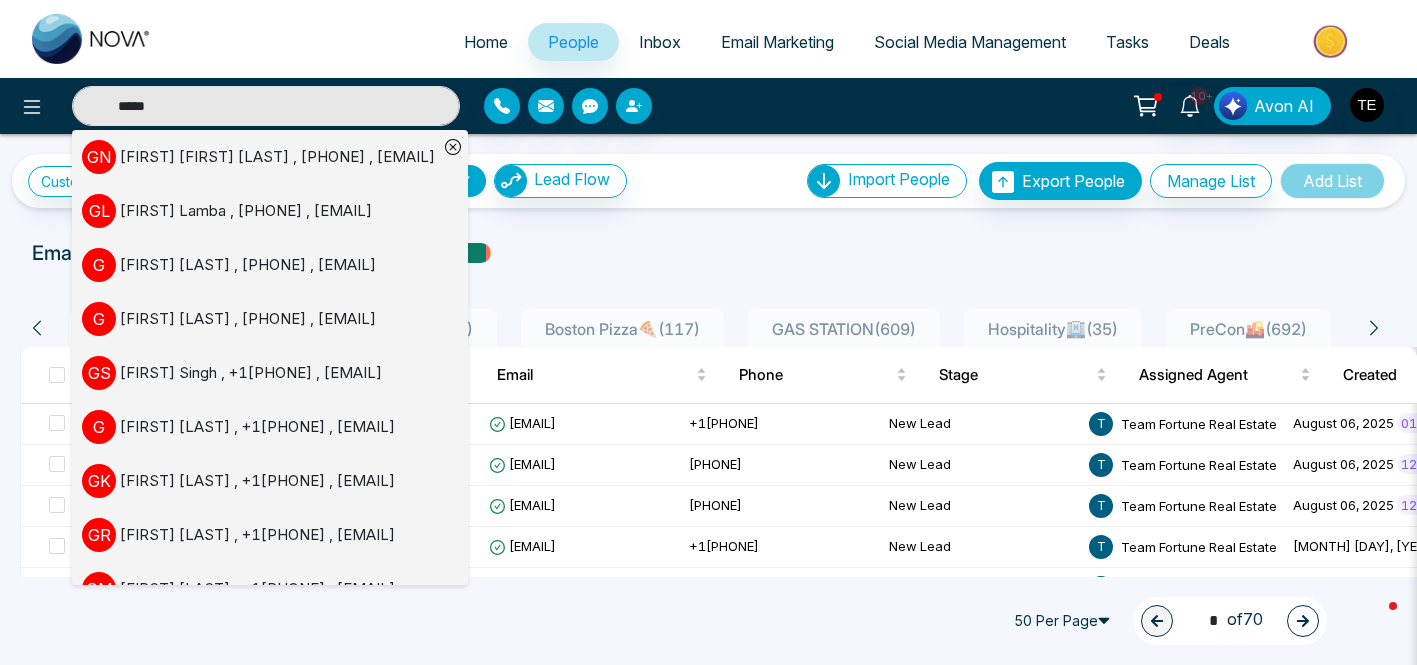 type 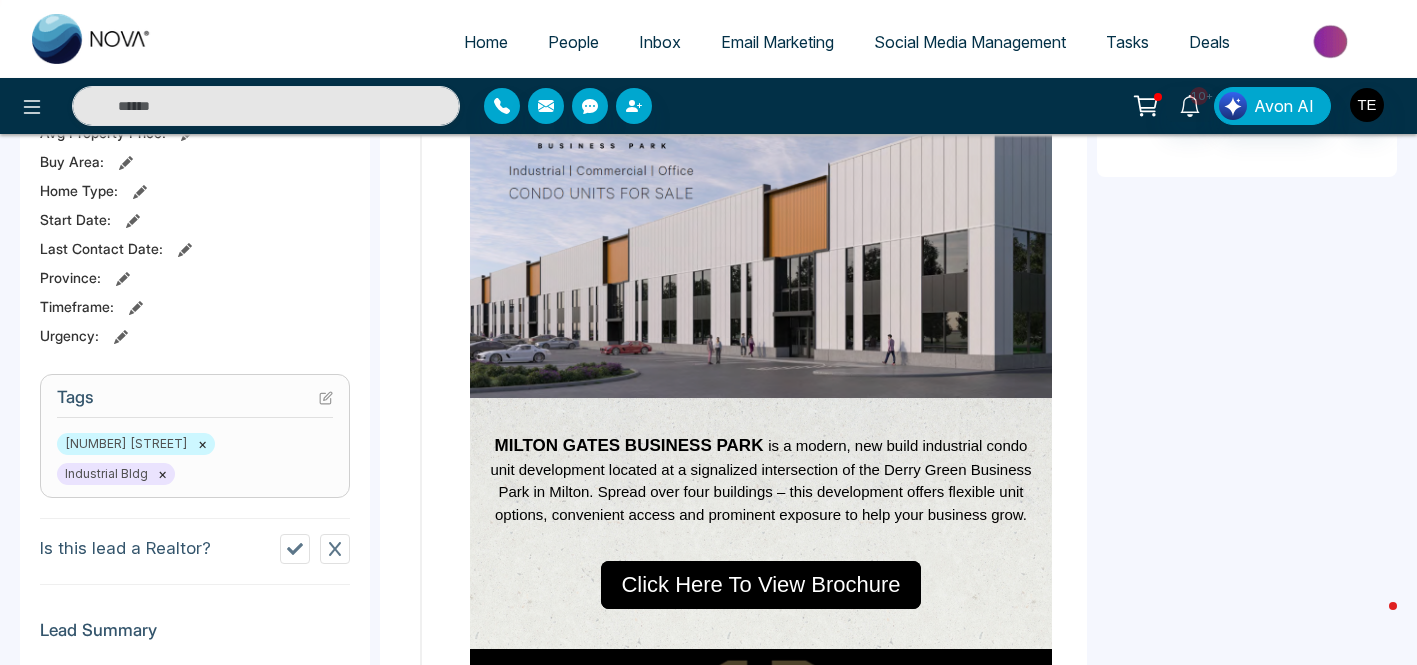 scroll, scrollTop: 0, scrollLeft: 0, axis: both 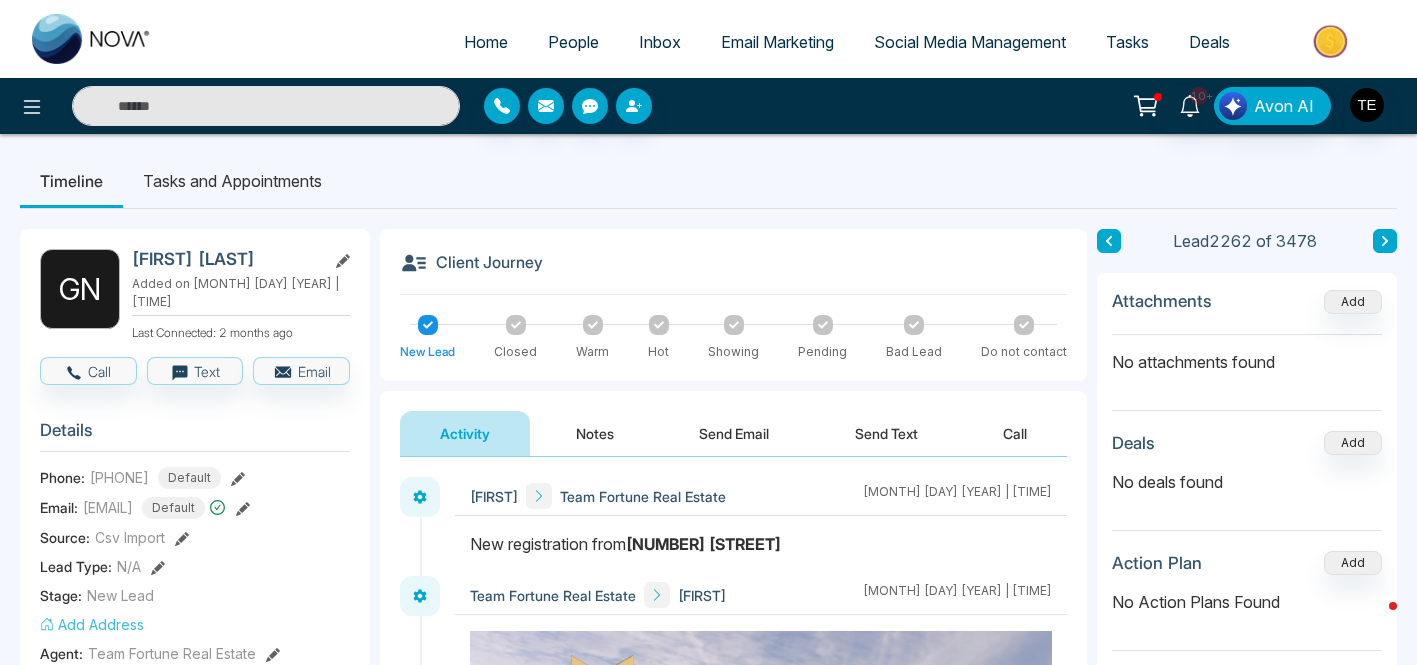 click on "Notes" at bounding box center (595, 433) 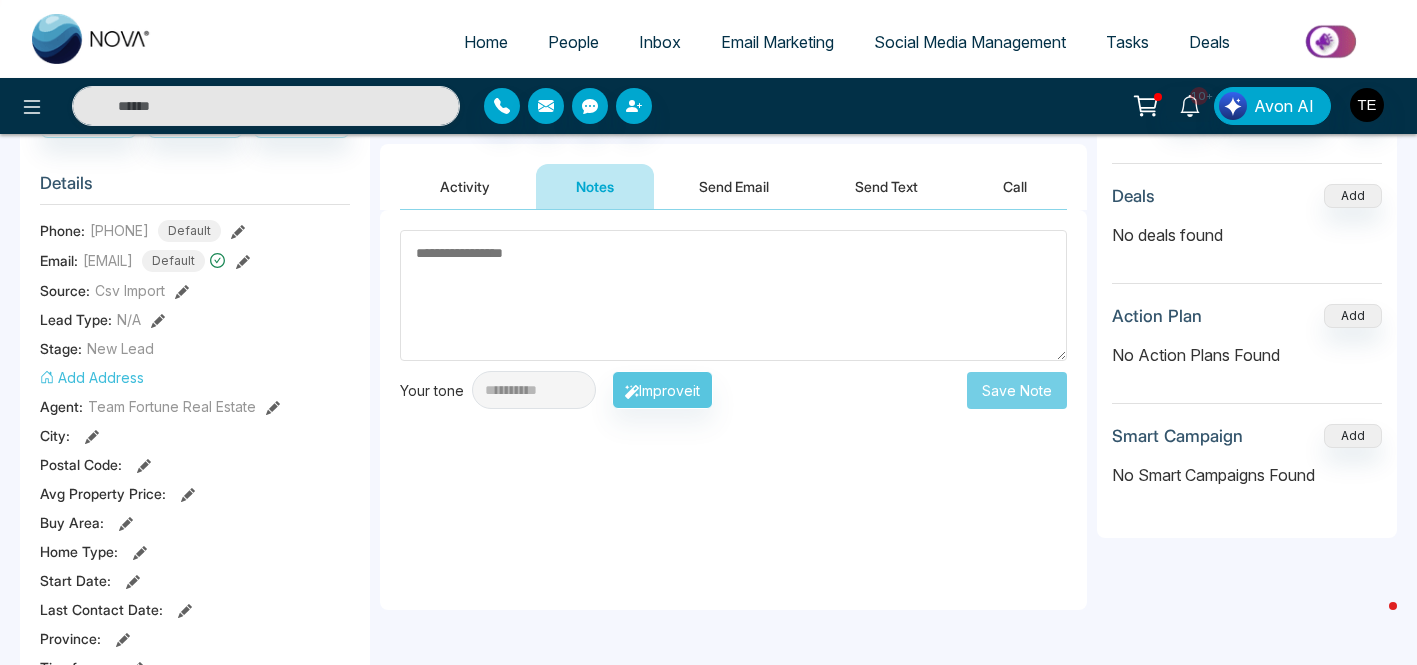 scroll, scrollTop: 249, scrollLeft: 0, axis: vertical 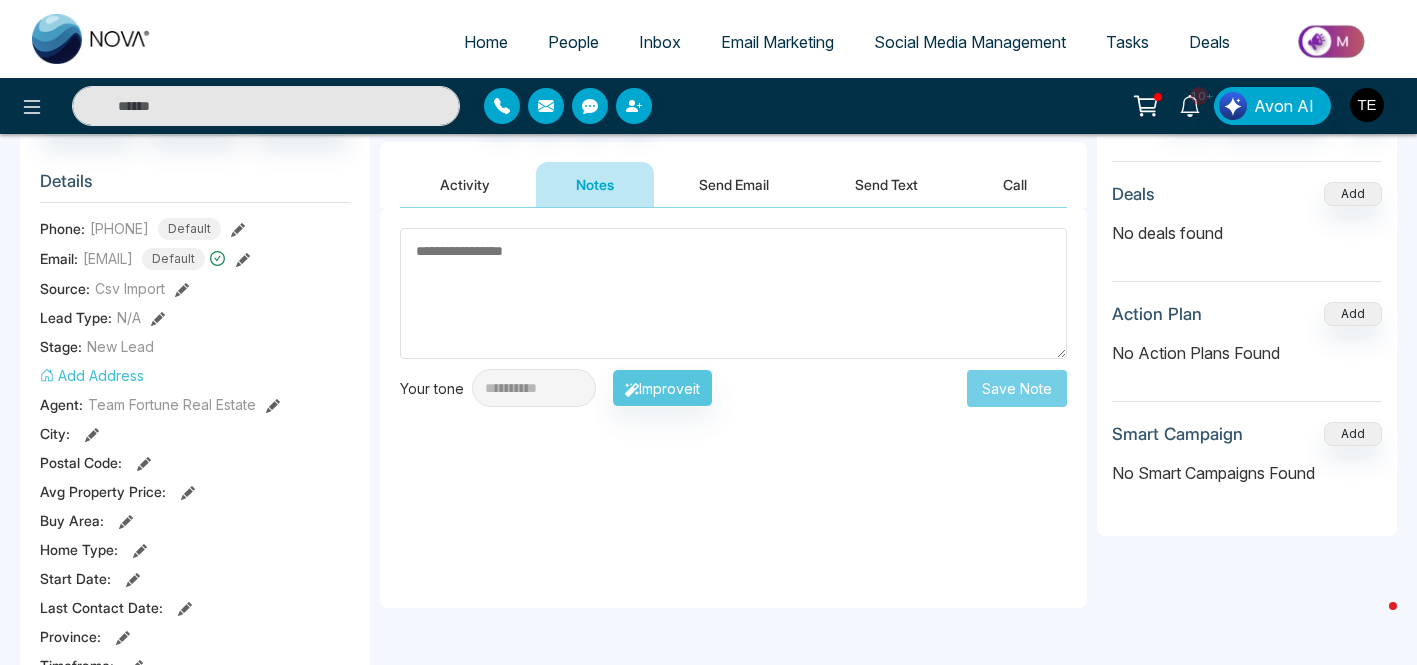 click at bounding box center (733, 293) 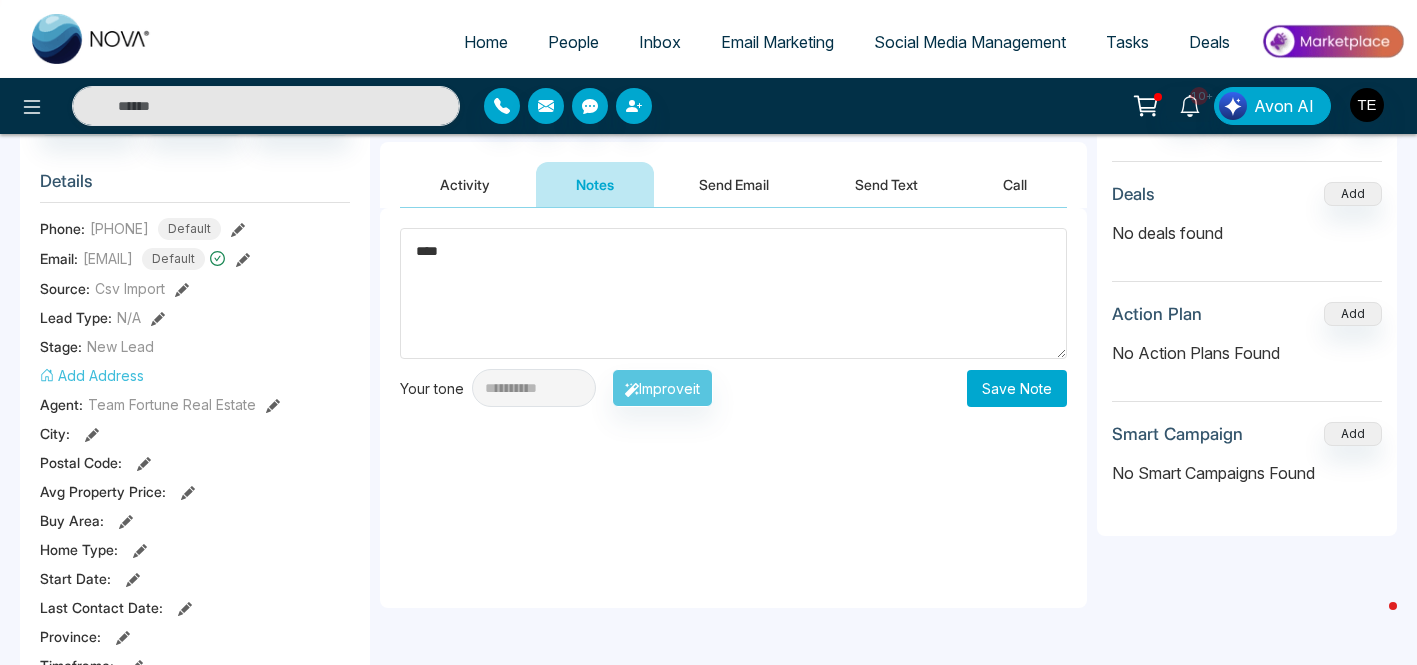 click on "****" at bounding box center (733, 293) 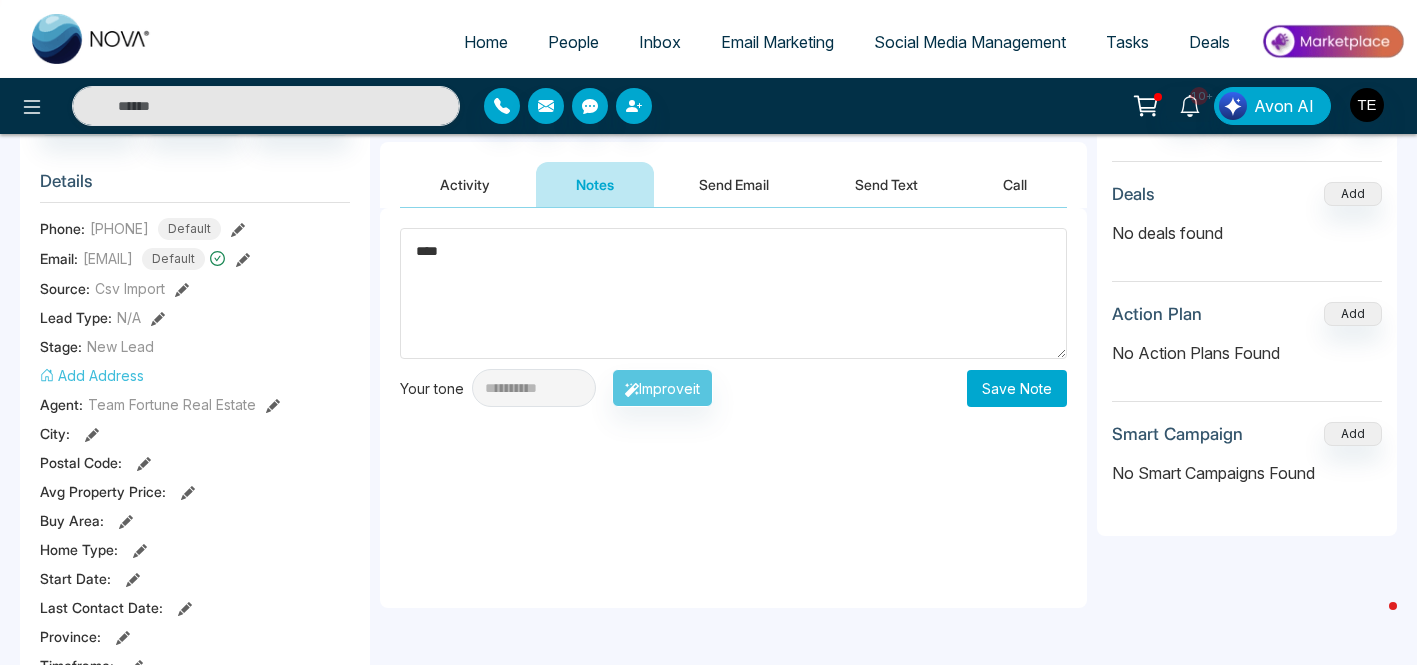 drag, startPoint x: 474, startPoint y: 244, endPoint x: 428, endPoint y: 244, distance: 46 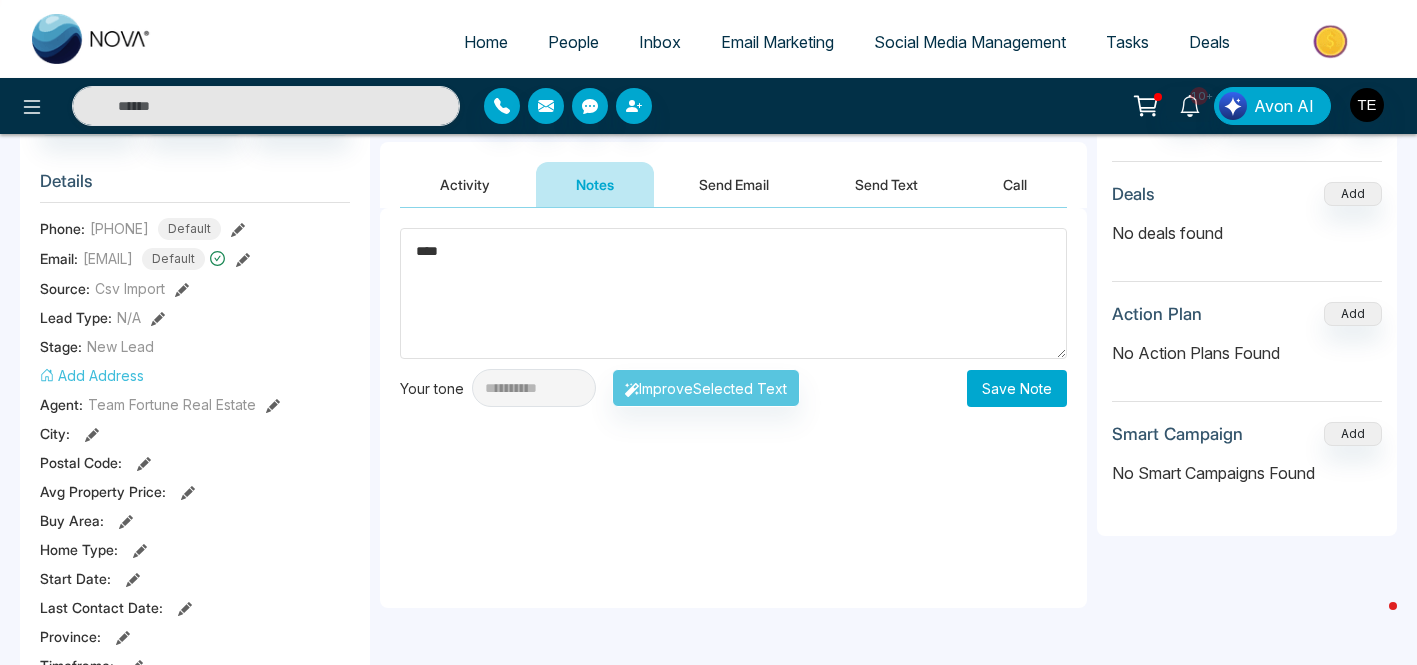 type on "*" 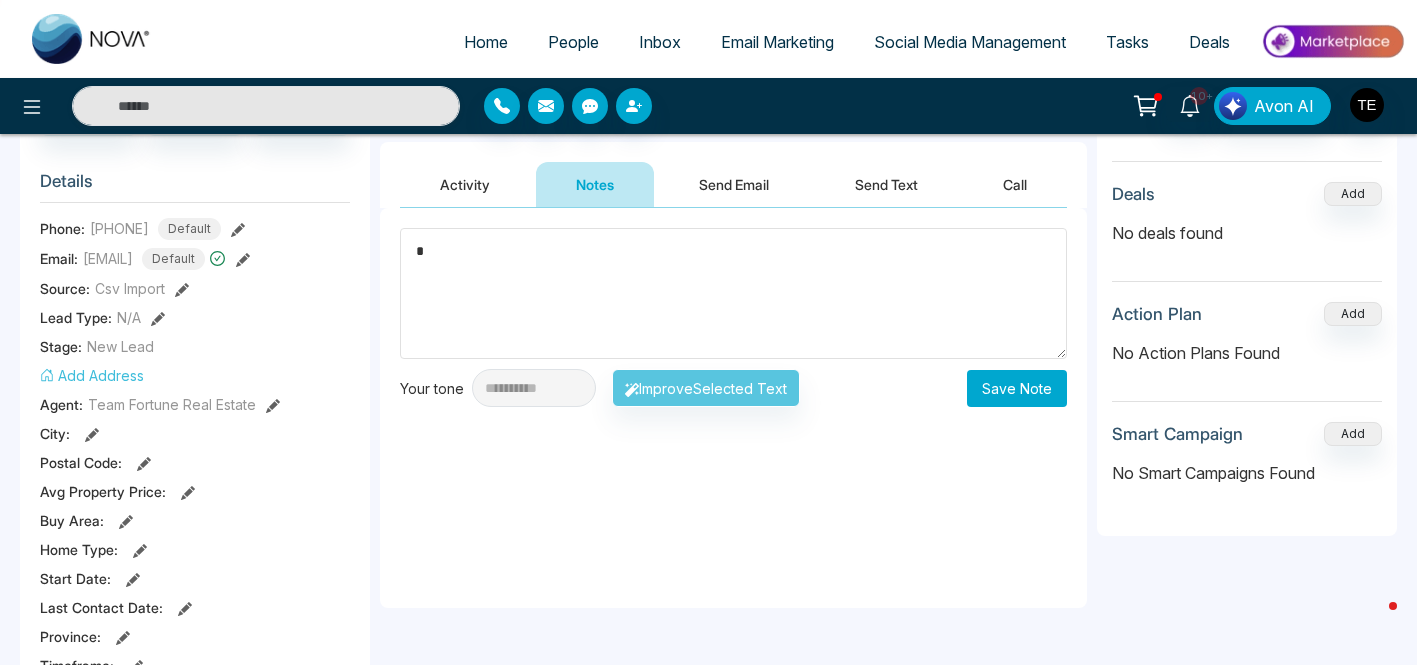 type 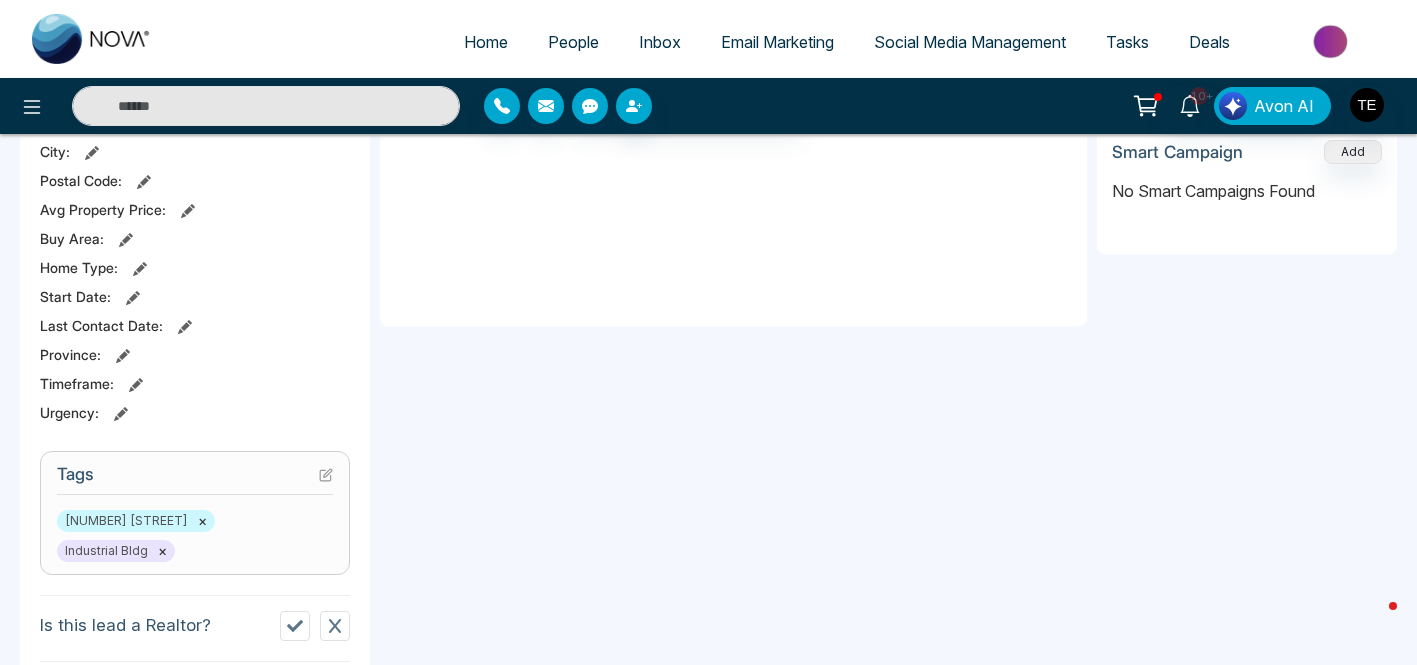 scroll, scrollTop: 0, scrollLeft: 0, axis: both 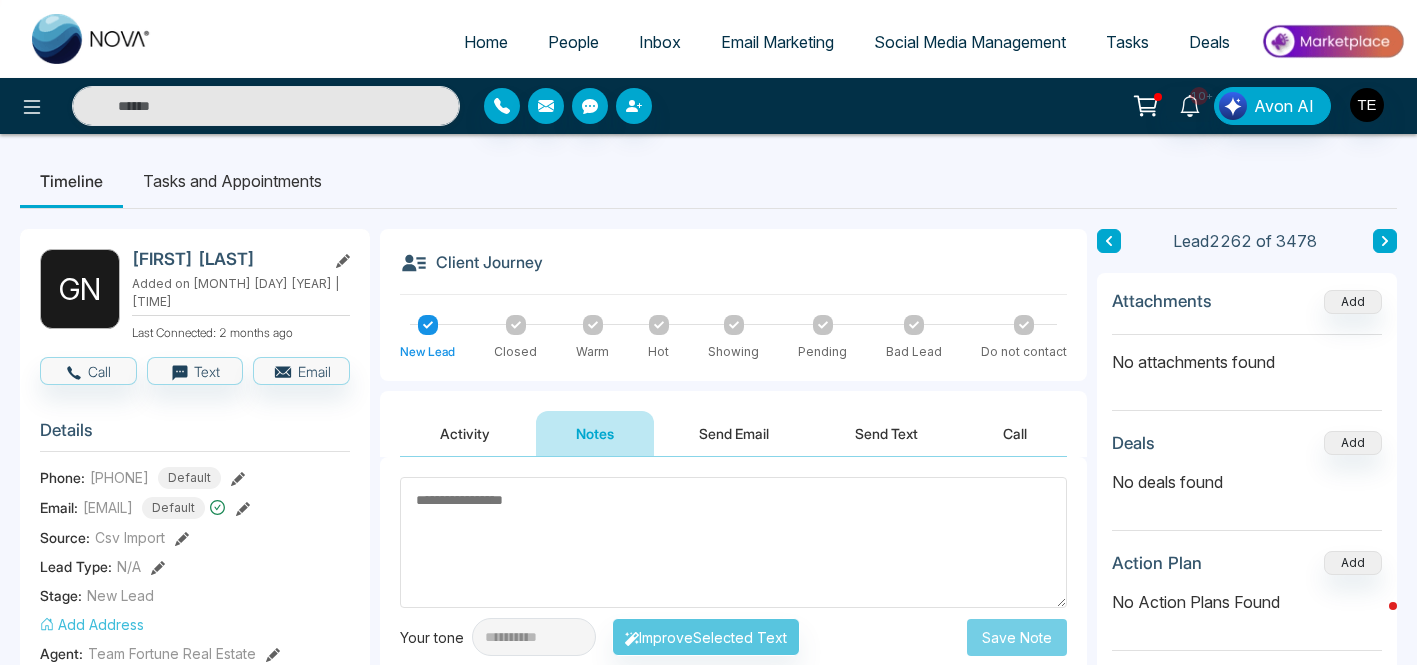 click on "Tasks and Appointments" at bounding box center (232, 181) 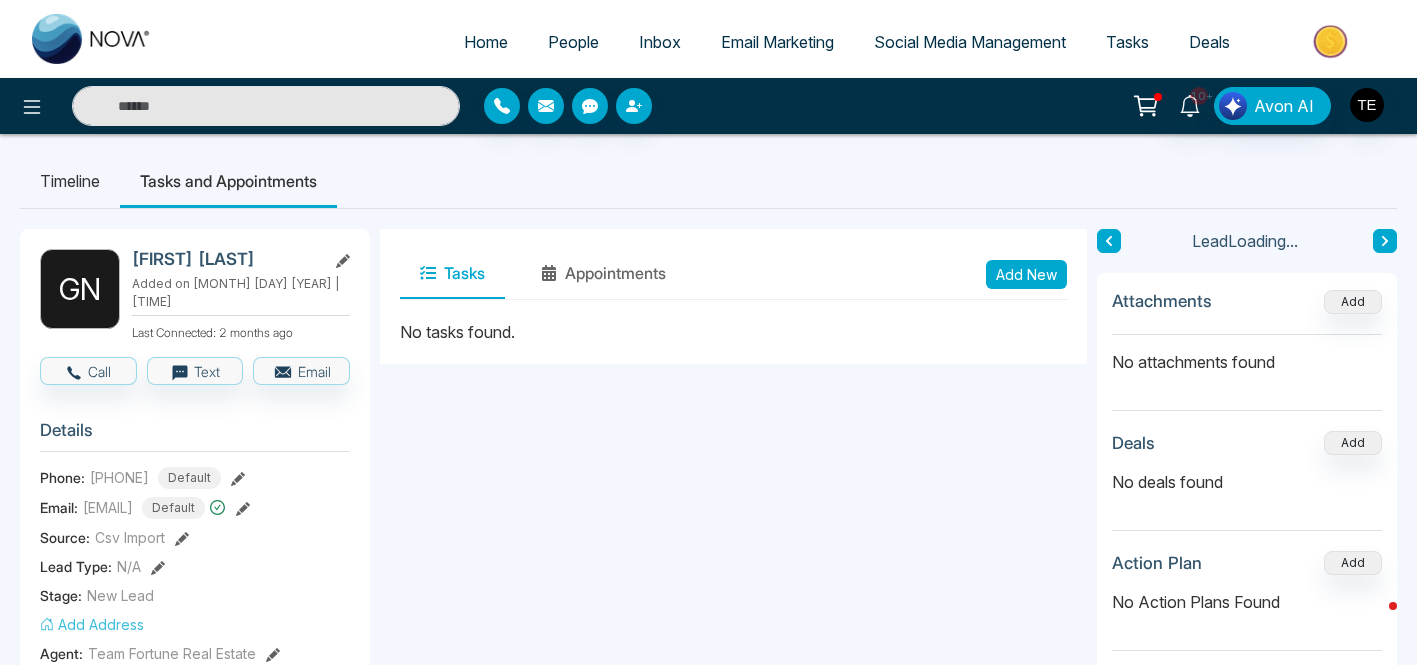 click on "Timeline" at bounding box center [70, 181] 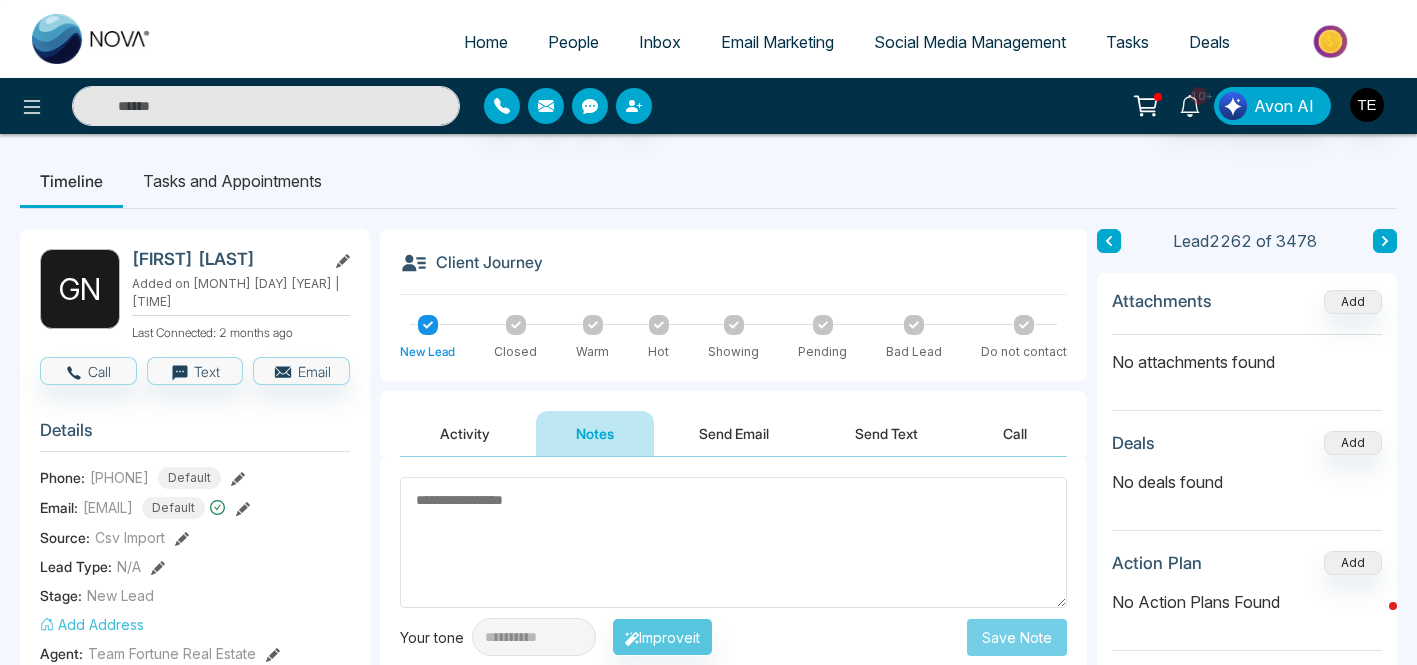 click on "People" at bounding box center [573, 42] 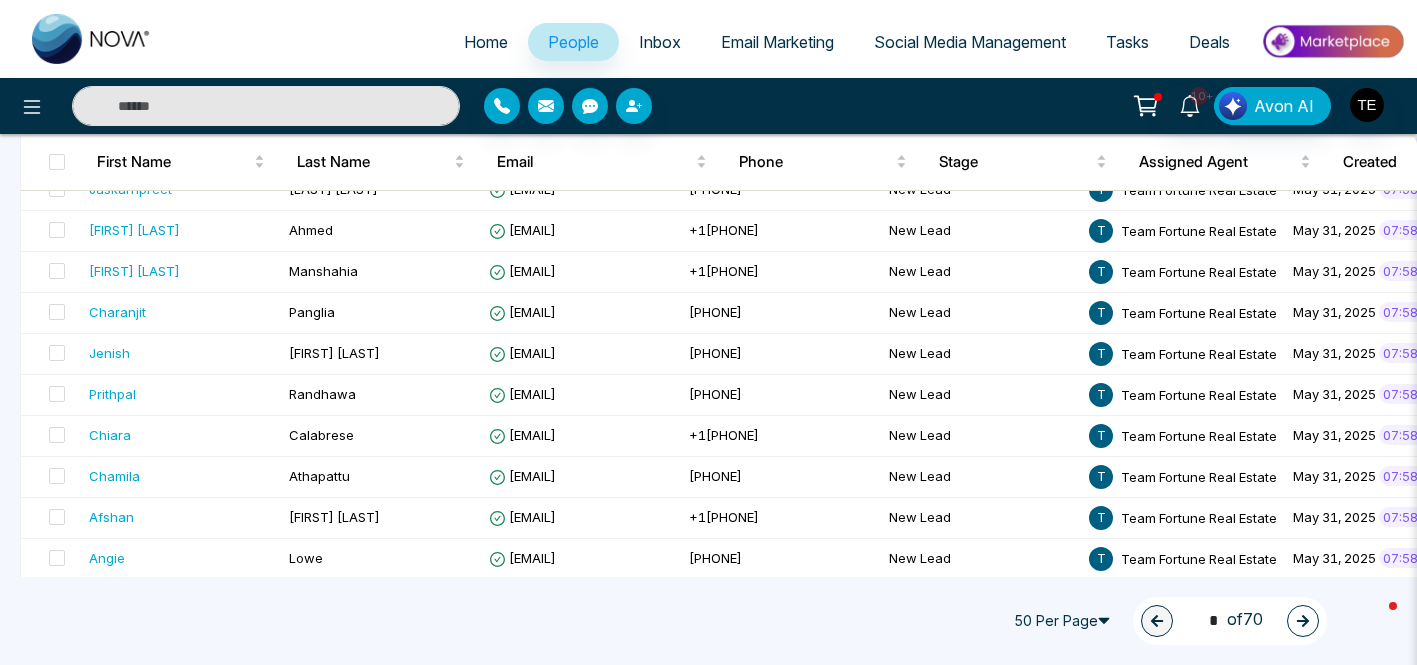 scroll, scrollTop: 0, scrollLeft: 0, axis: both 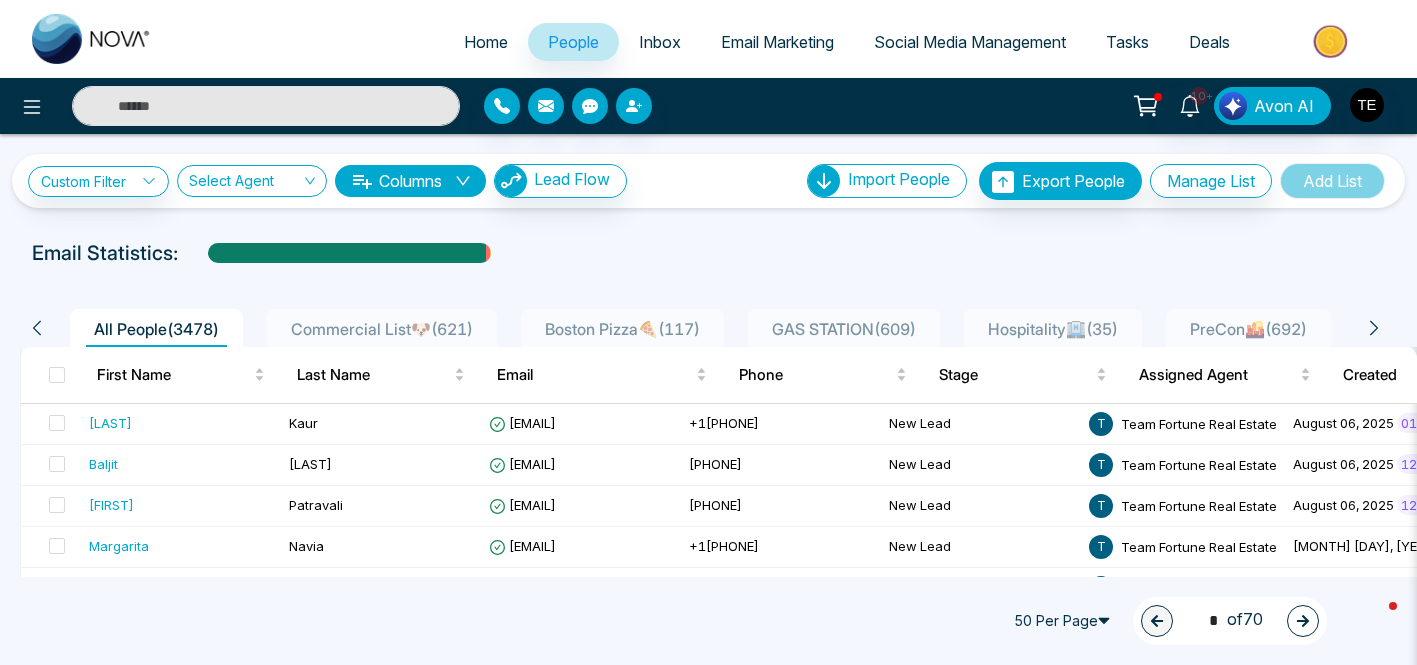 click on "GAS STATION  ( [NUMBER] )" at bounding box center [844, 329] 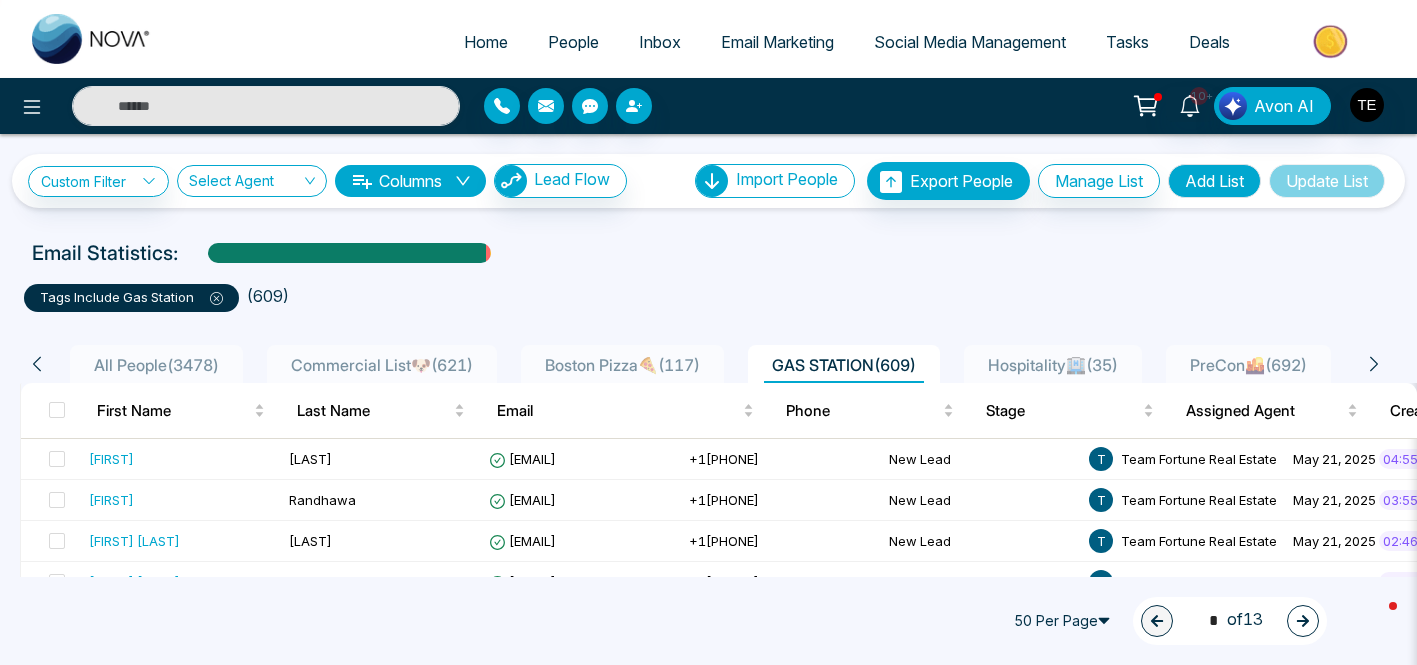 click on "All People  ( [NUMBER] )" at bounding box center (156, 365) 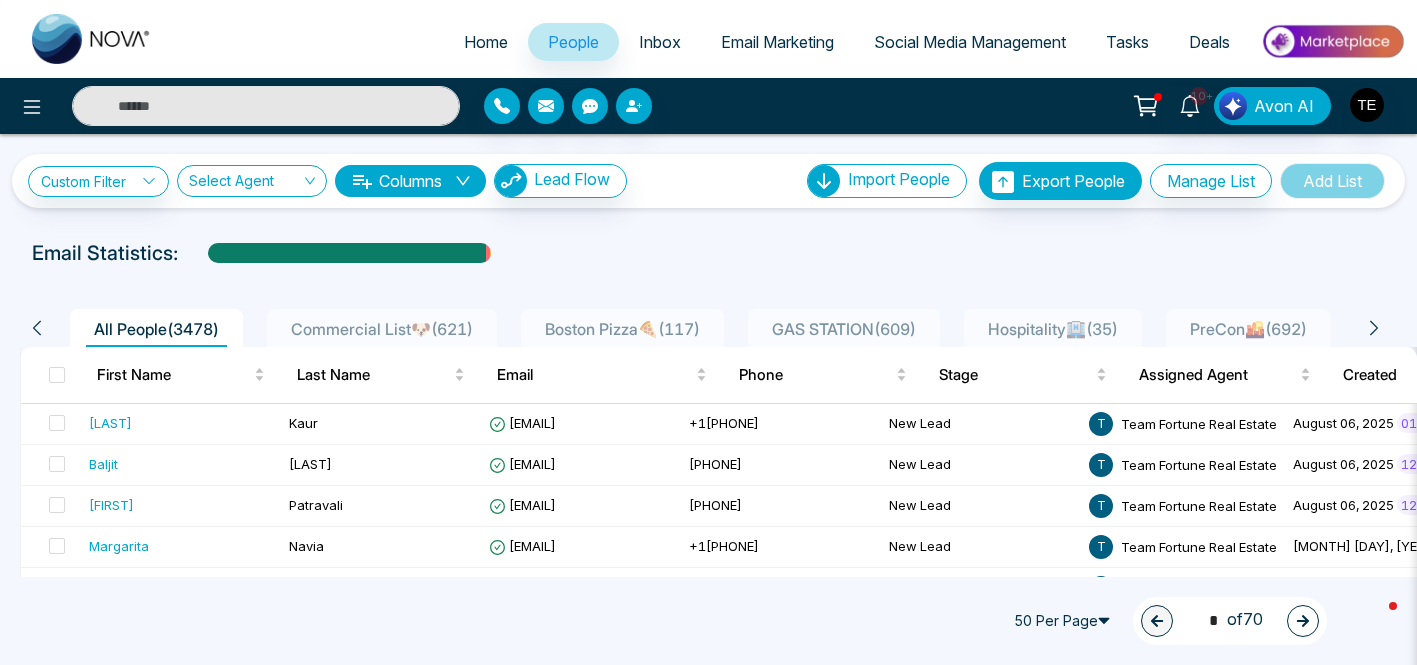 click on "GAS STATION  ( [NUMBER] )" at bounding box center (844, 329) 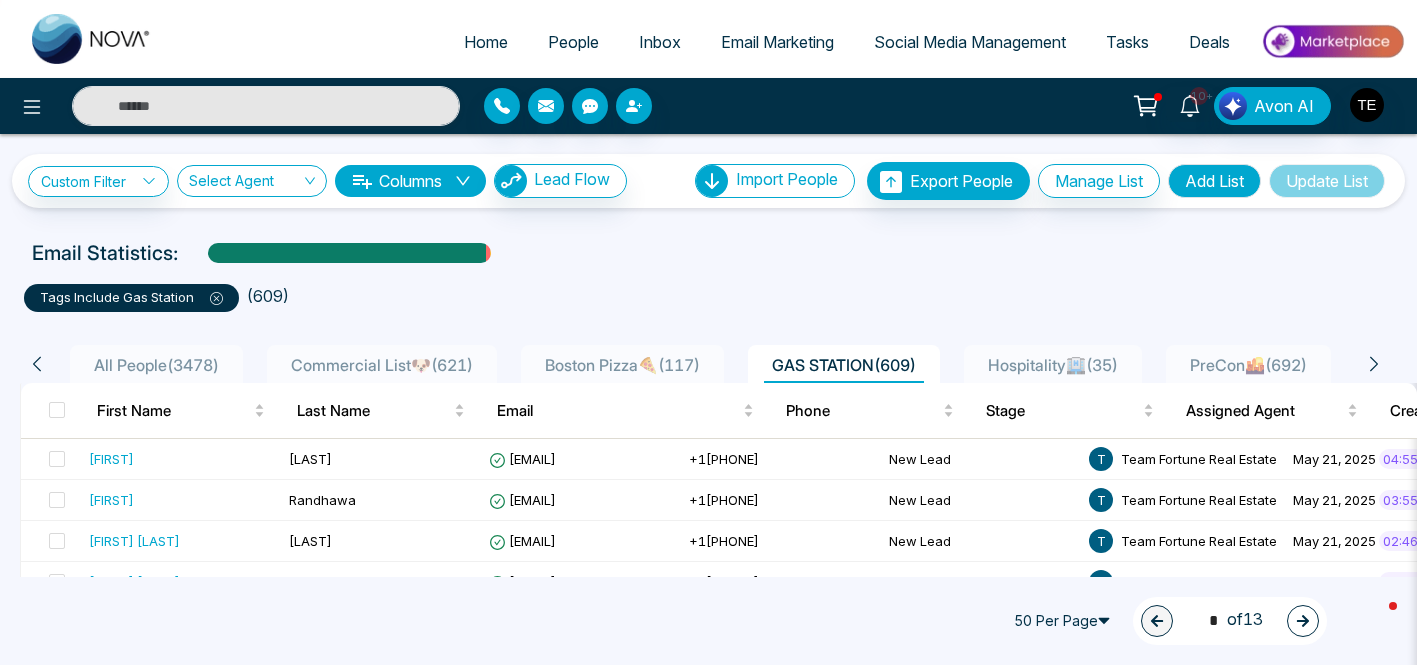 click on "People" at bounding box center (573, 42) 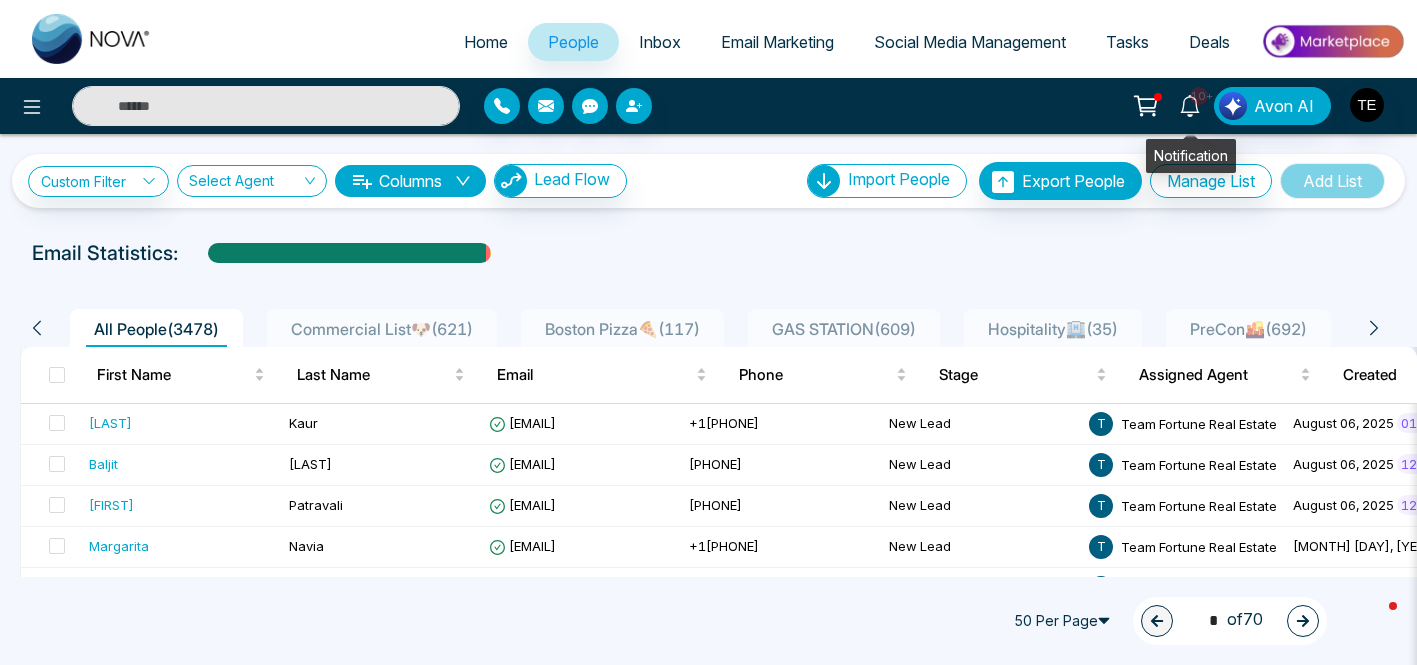 click 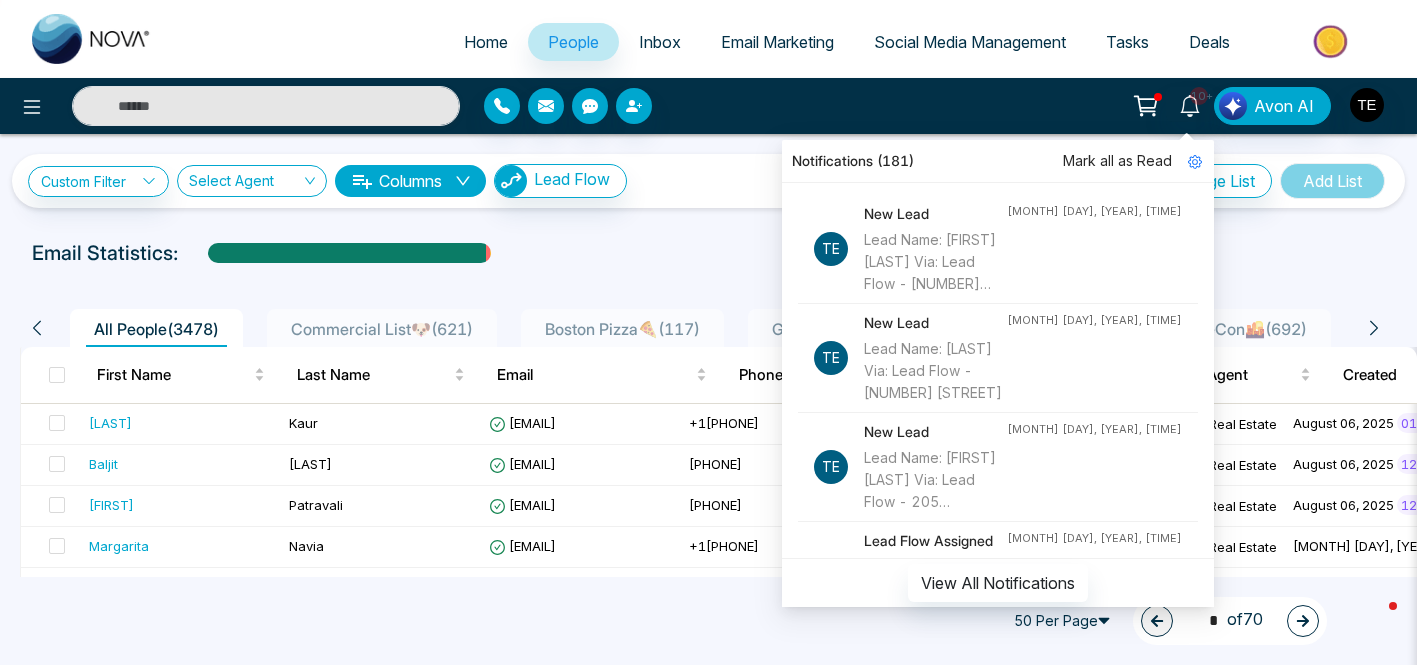 click on "Email Statistics:" at bounding box center (708, 253) 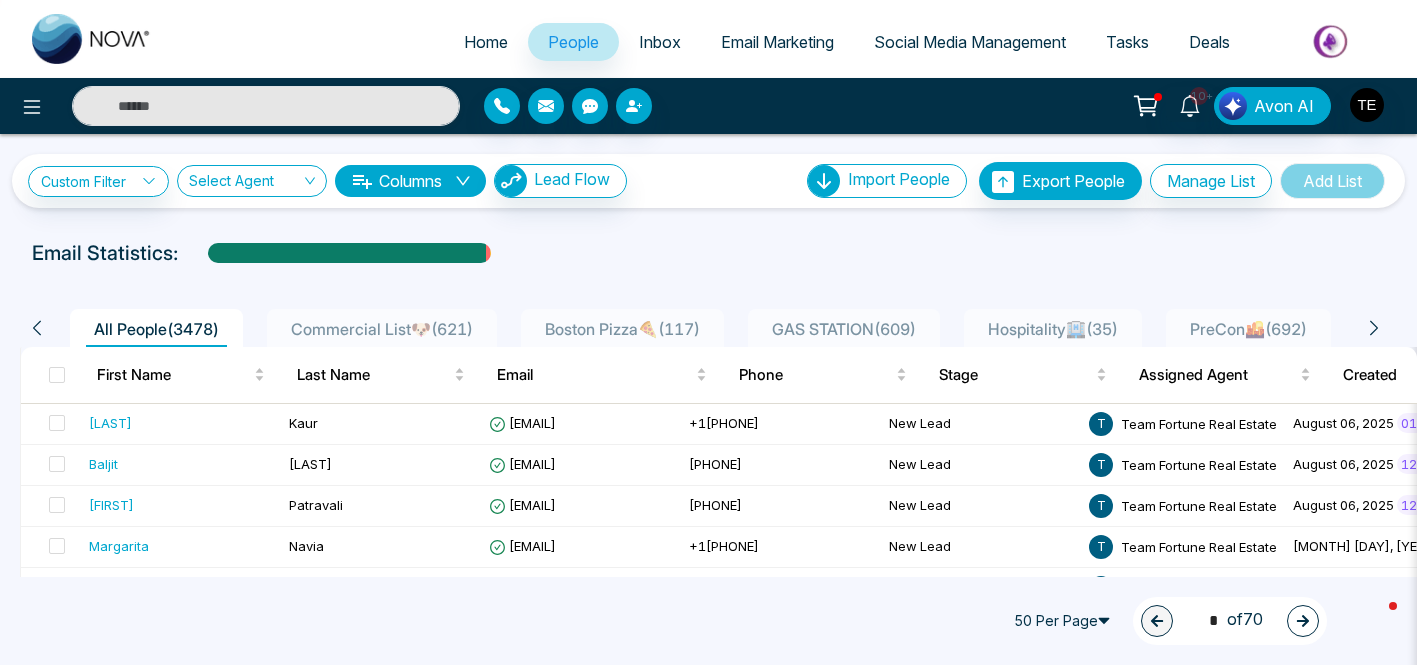 click on "Inbox" at bounding box center [660, 42] 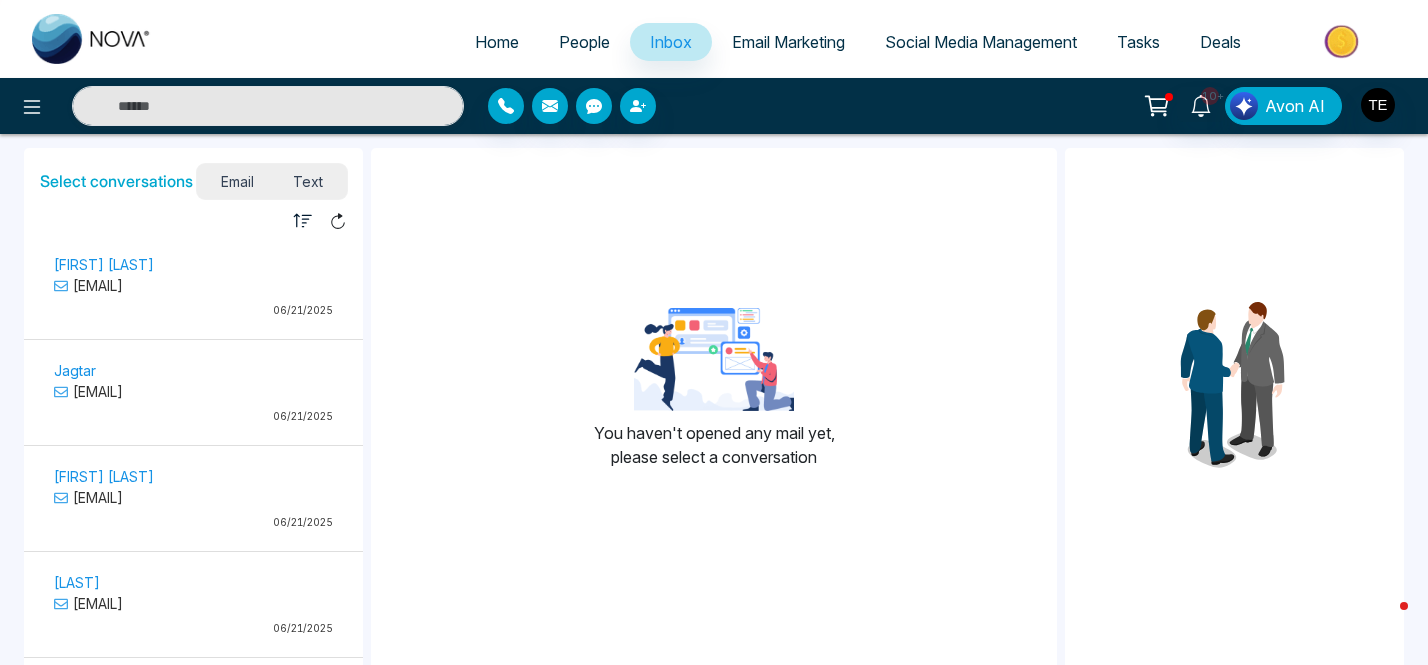click on "People" at bounding box center [584, 42] 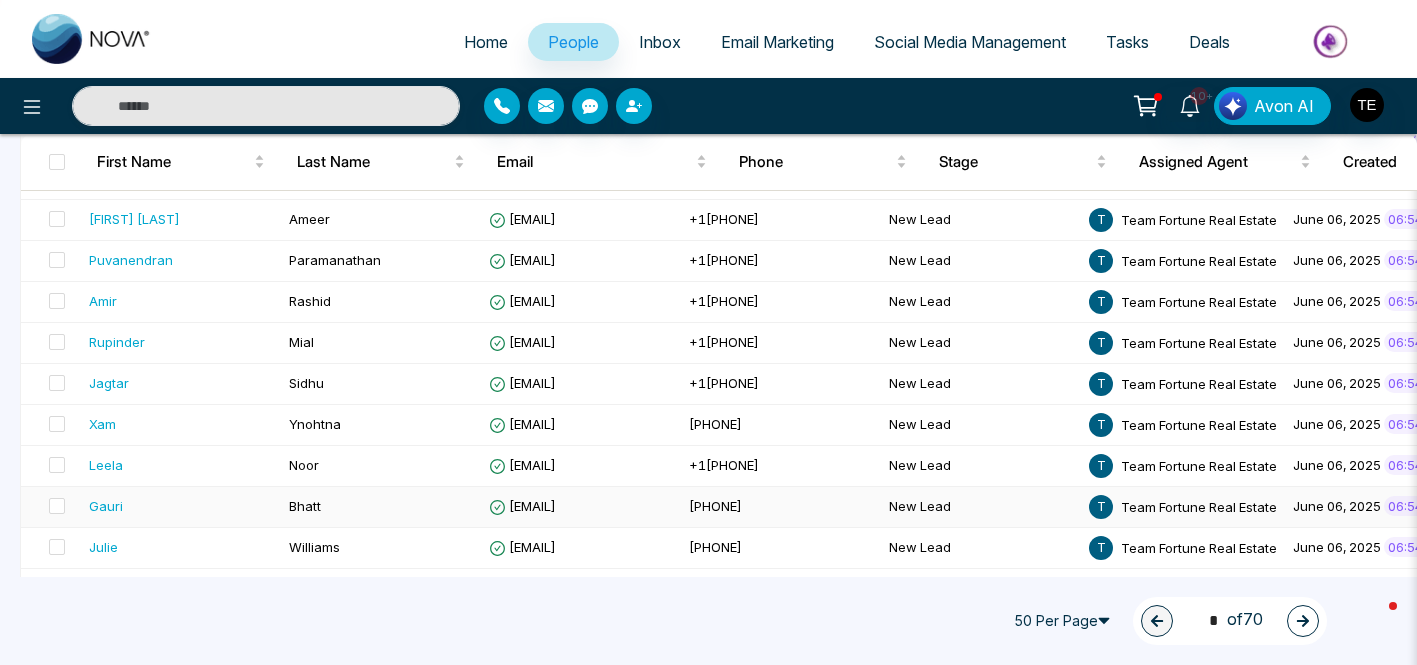 scroll, scrollTop: 0, scrollLeft: 0, axis: both 